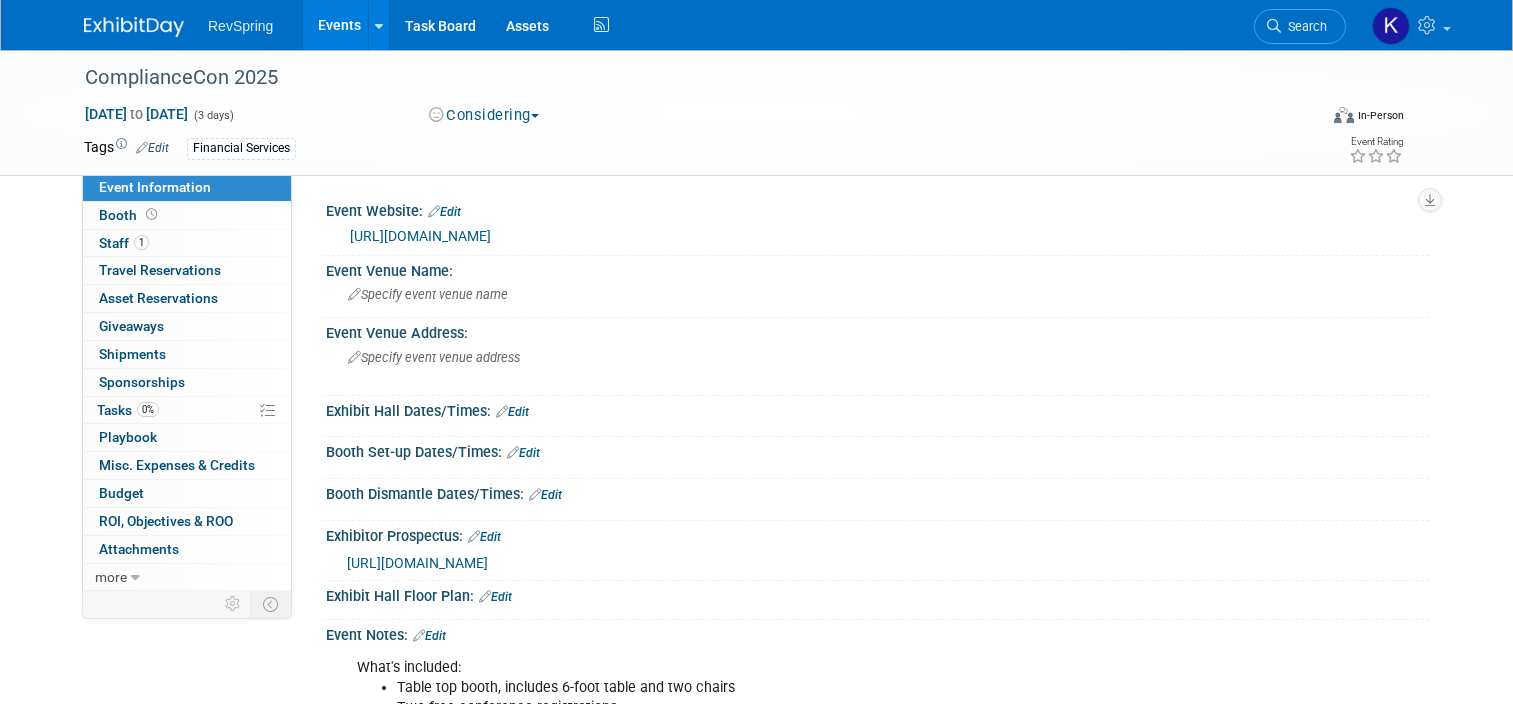scroll, scrollTop: 200, scrollLeft: 0, axis: vertical 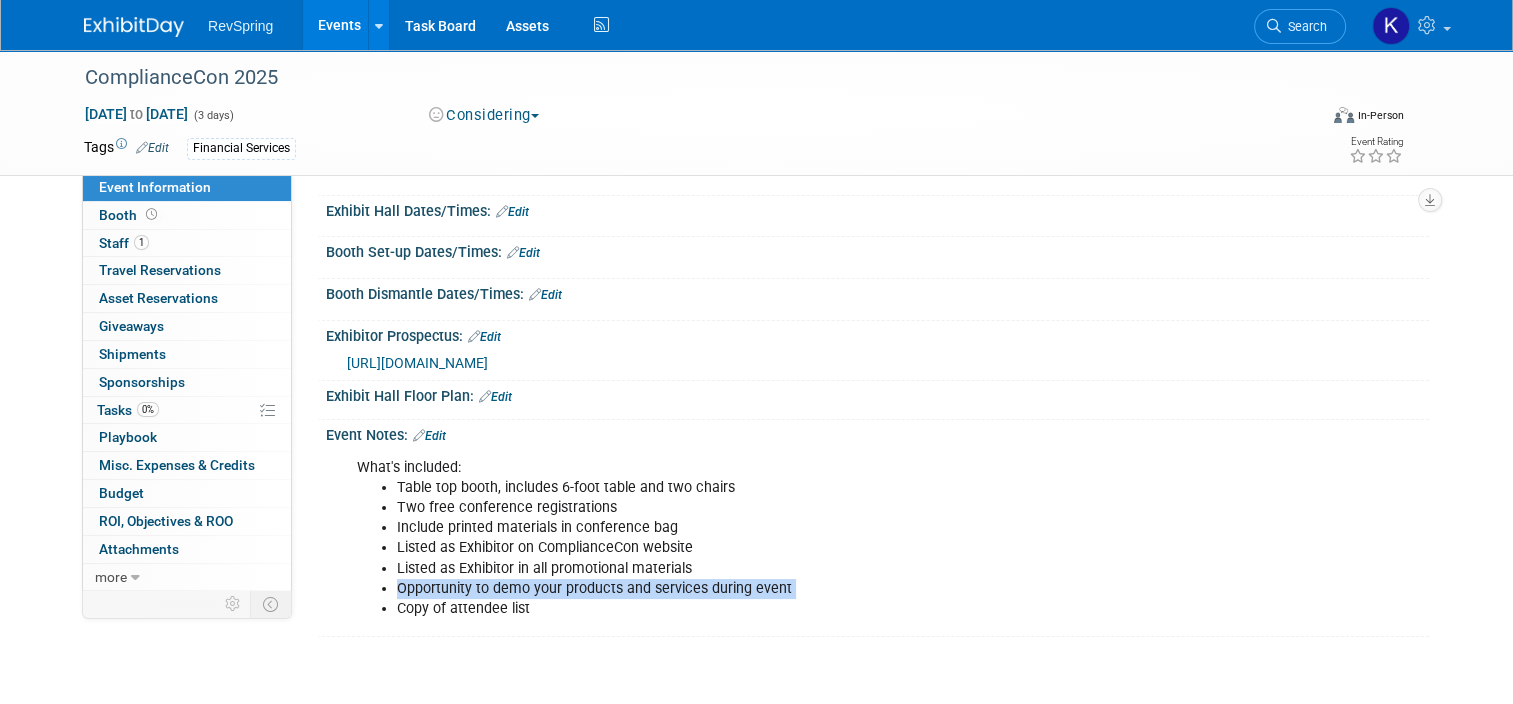 click on "Events" at bounding box center (339, 25) 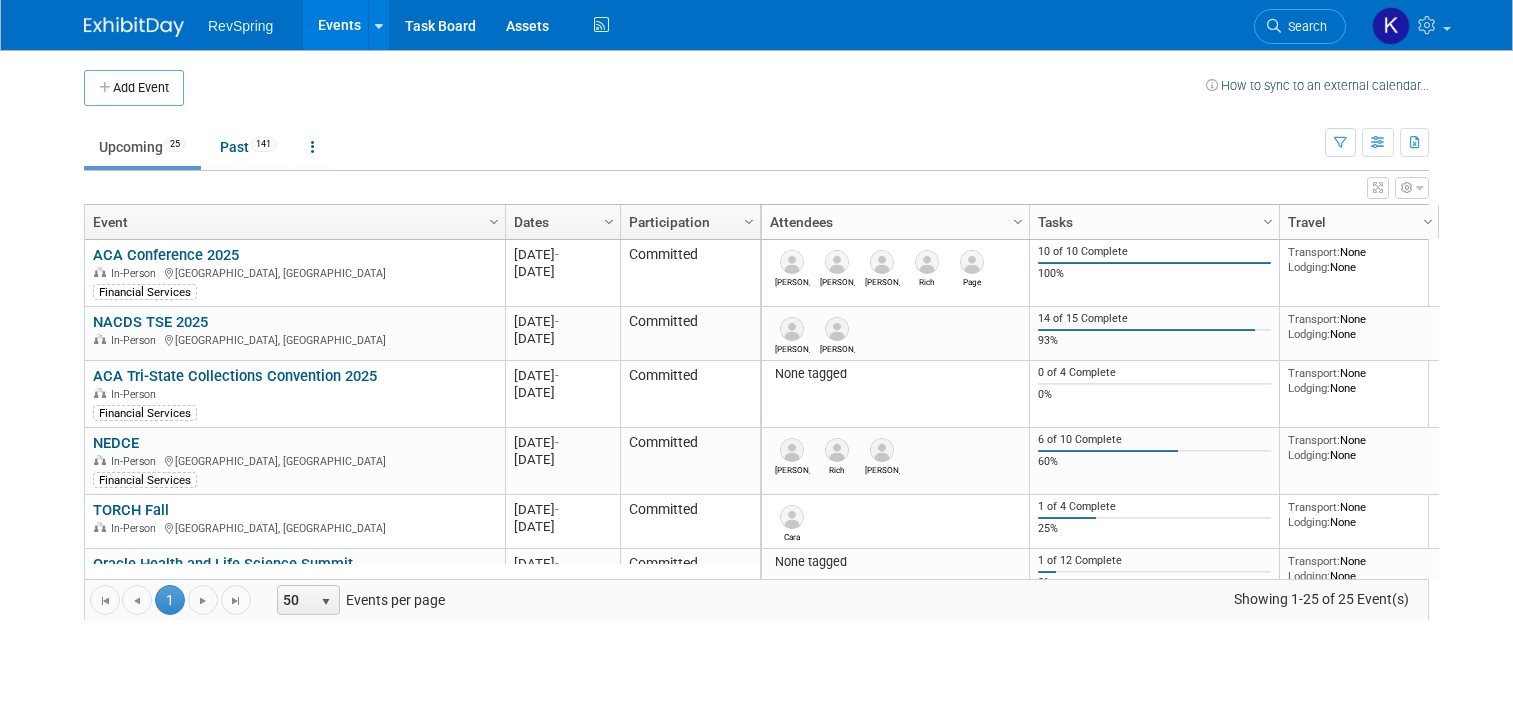 scroll, scrollTop: 0, scrollLeft: 0, axis: both 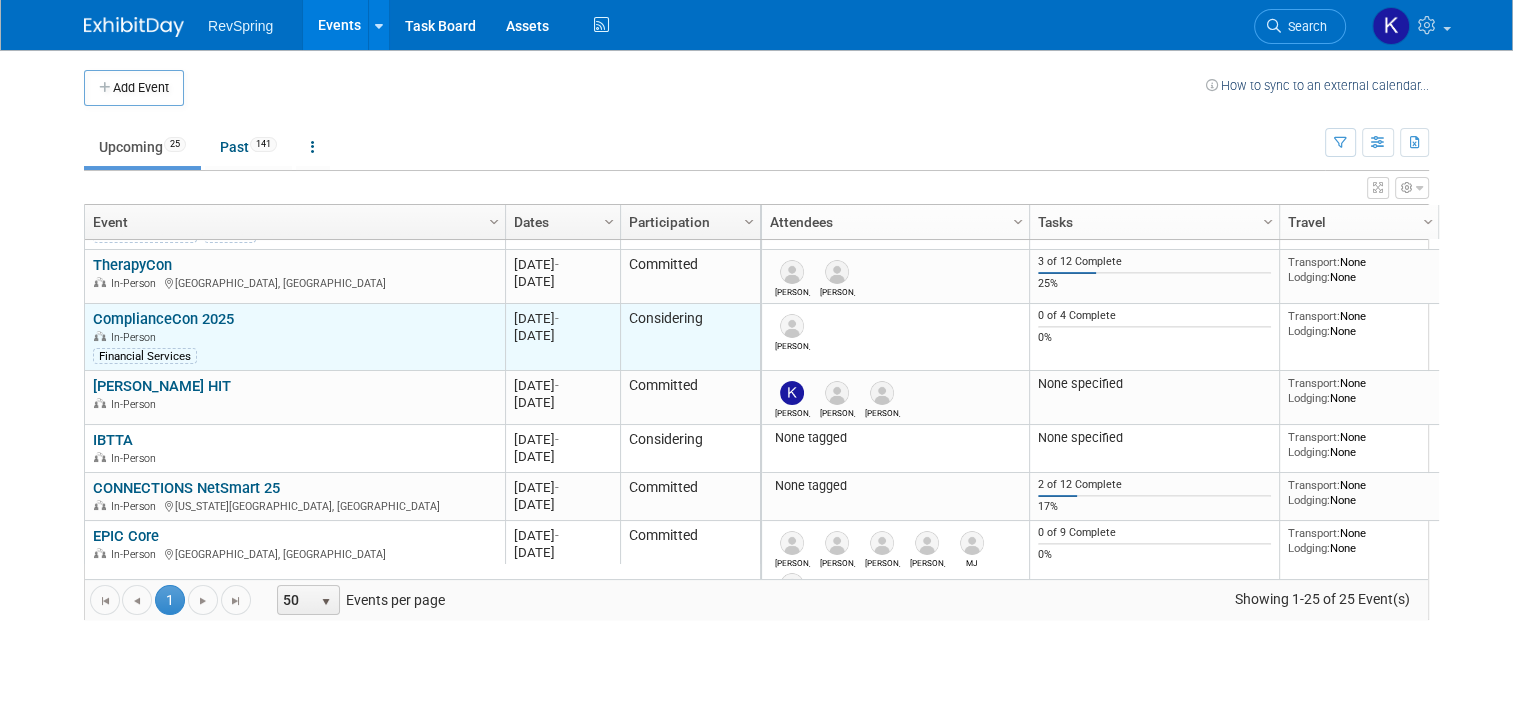 click on "ComplianceCon 2025" at bounding box center [163, 319] 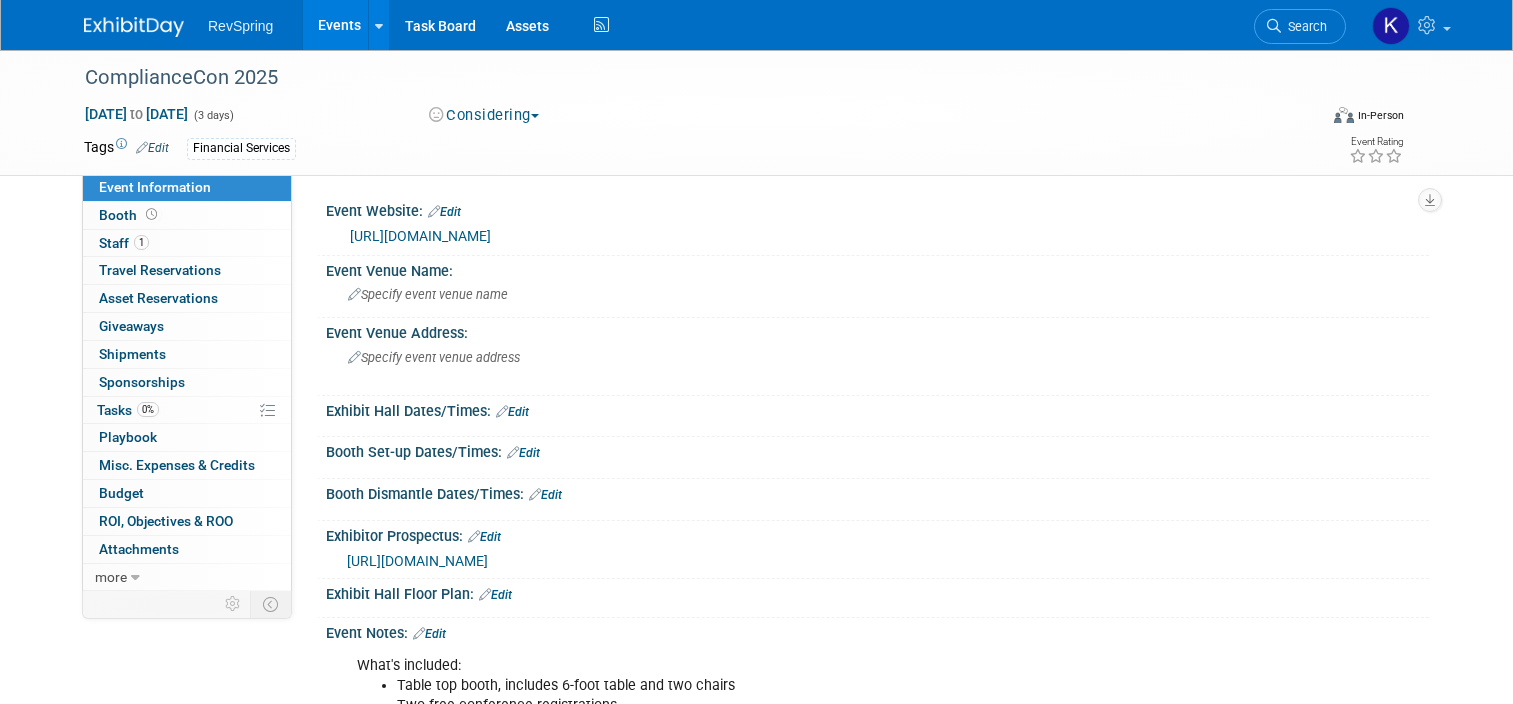 scroll, scrollTop: 0, scrollLeft: 0, axis: both 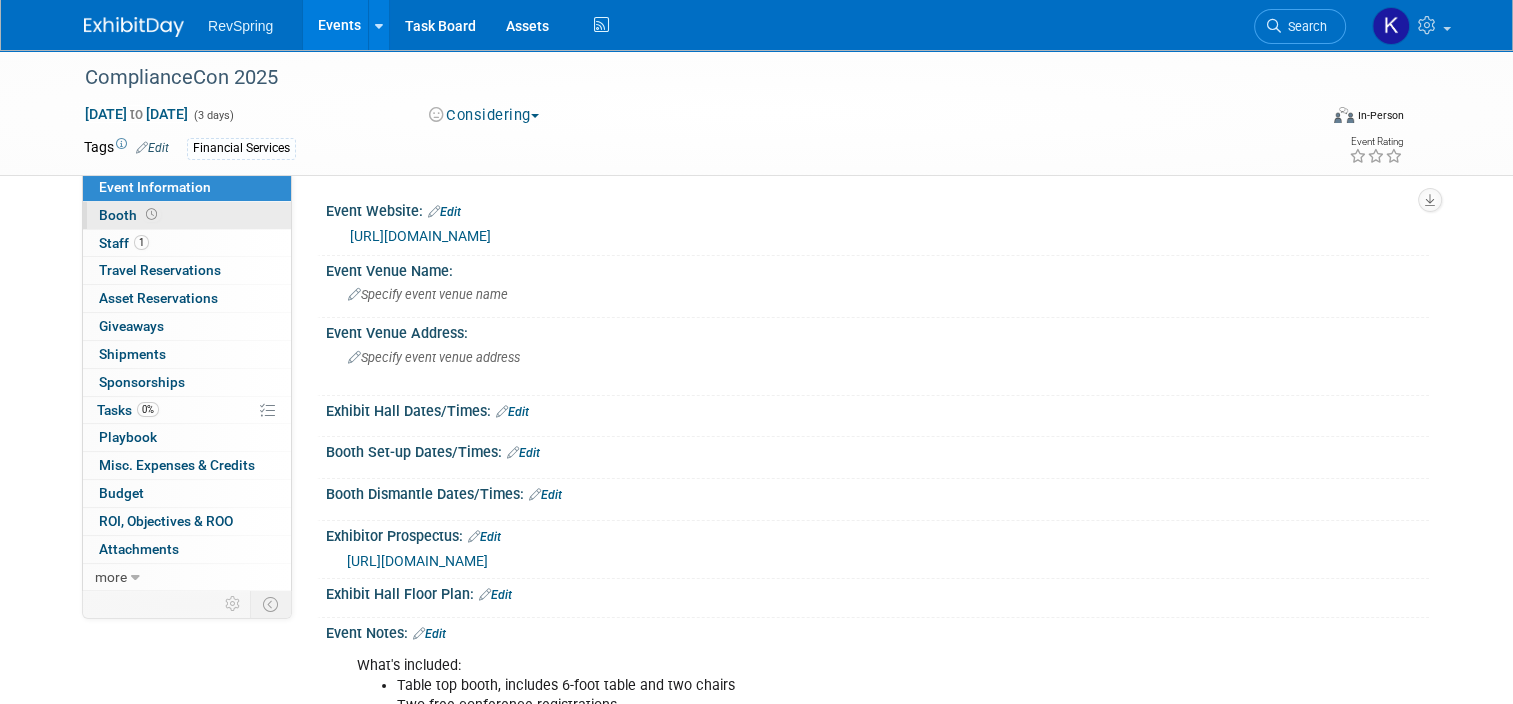 click on "Booth" at bounding box center [187, 215] 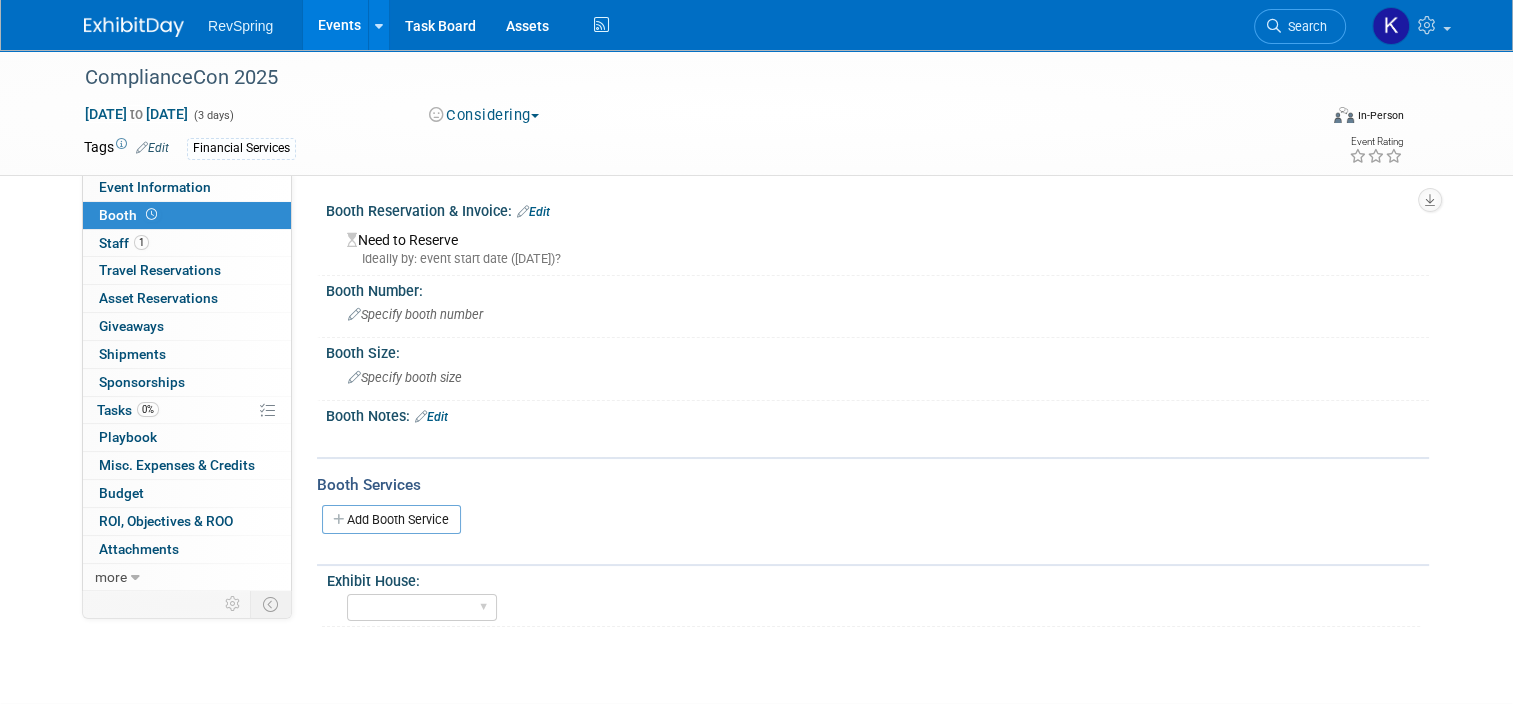 click on "Edit" at bounding box center (533, 212) 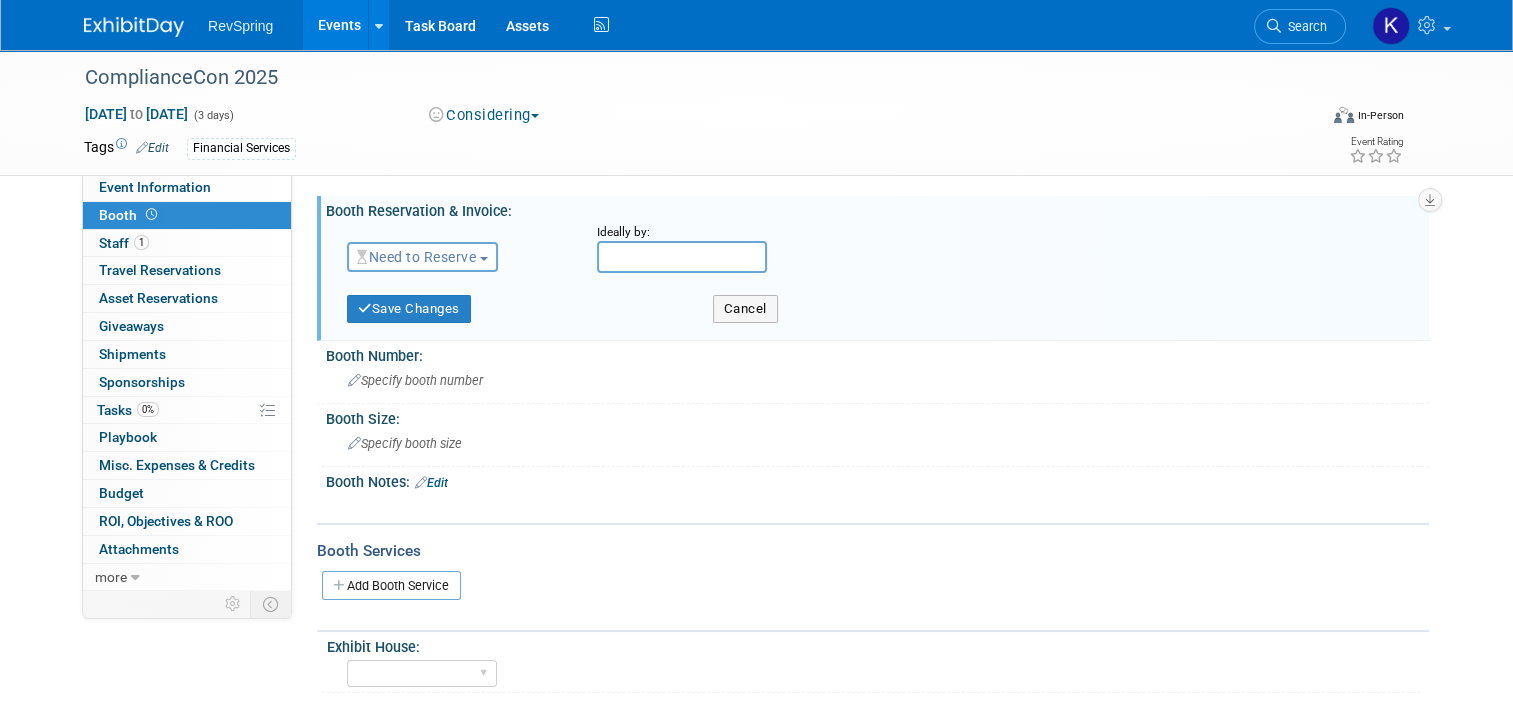 click on "Need to Reserve" at bounding box center (416, 257) 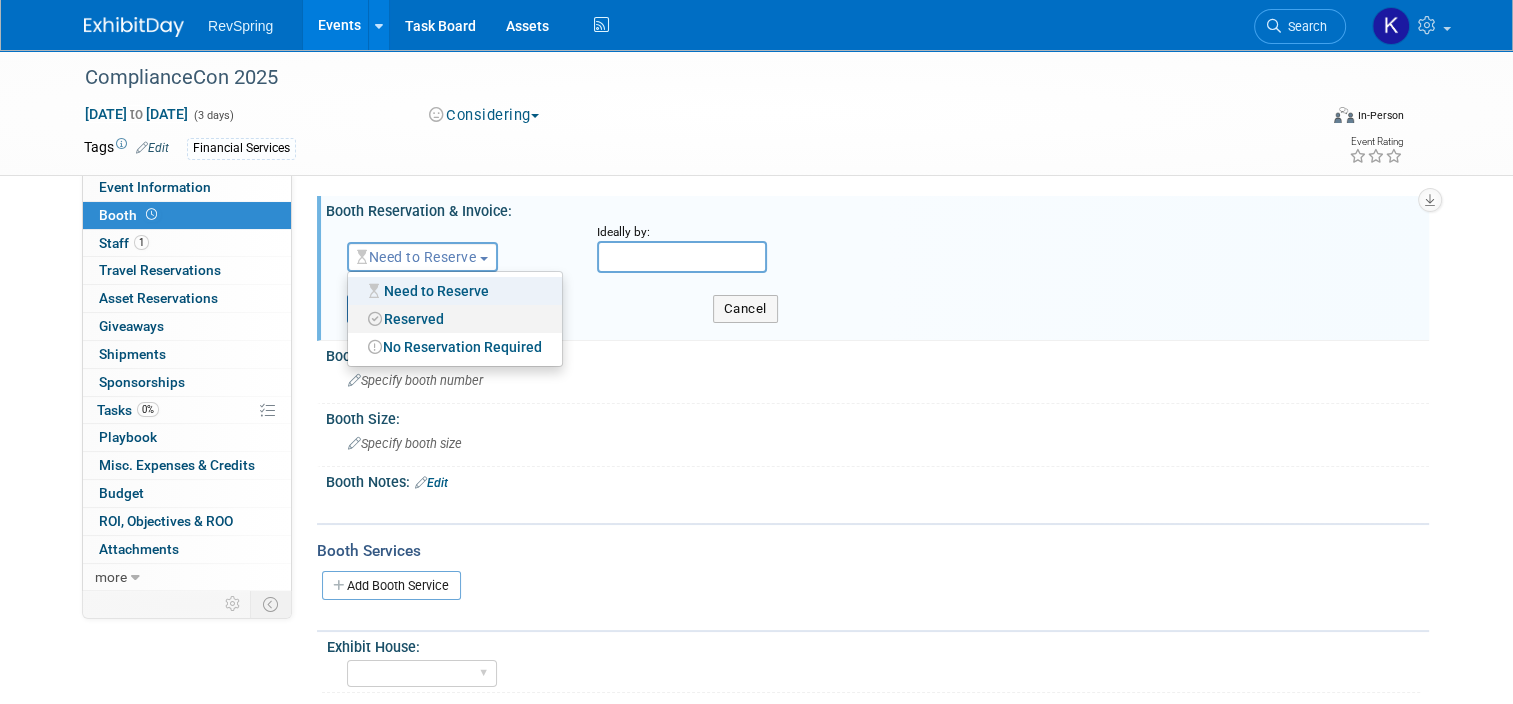 click on "Reserved" at bounding box center [455, 319] 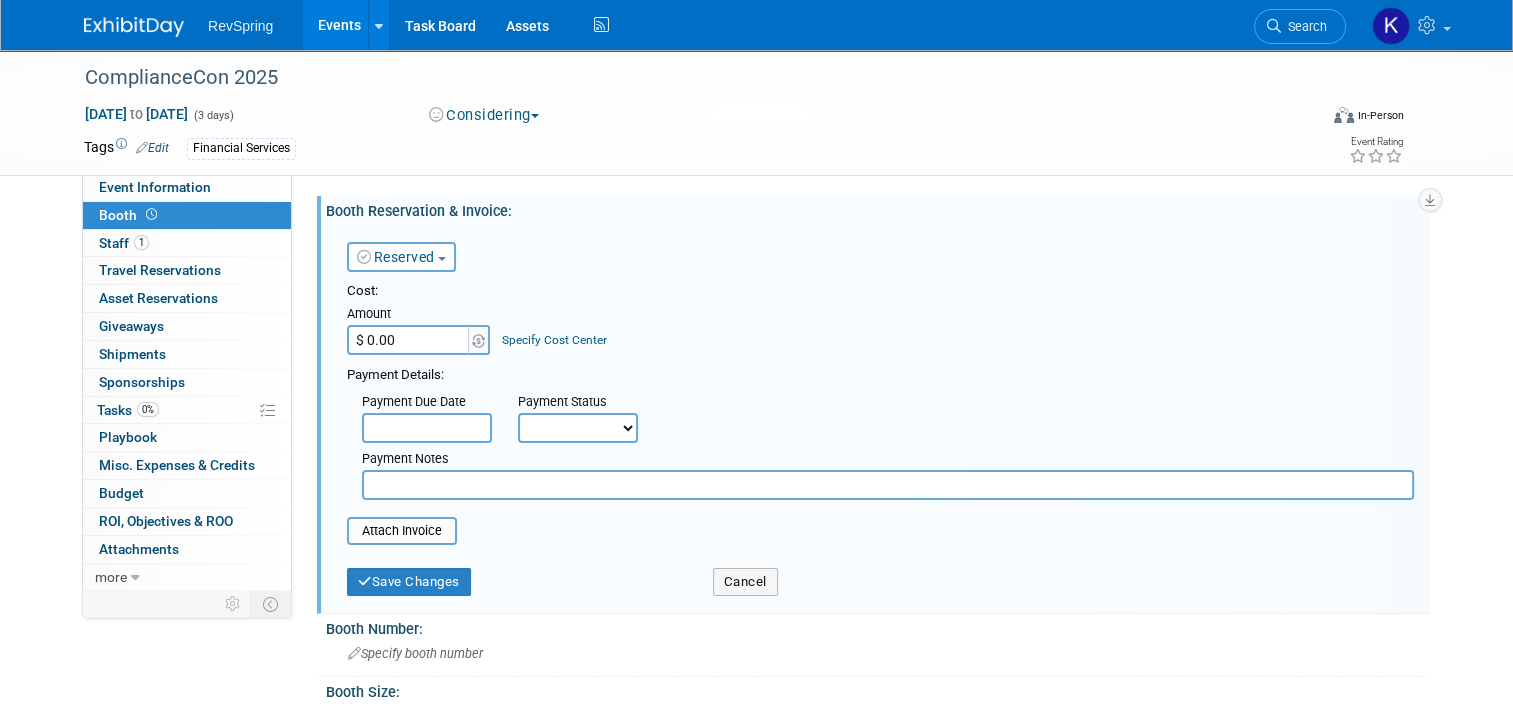 click on "$ 0.00" at bounding box center [409, 340] 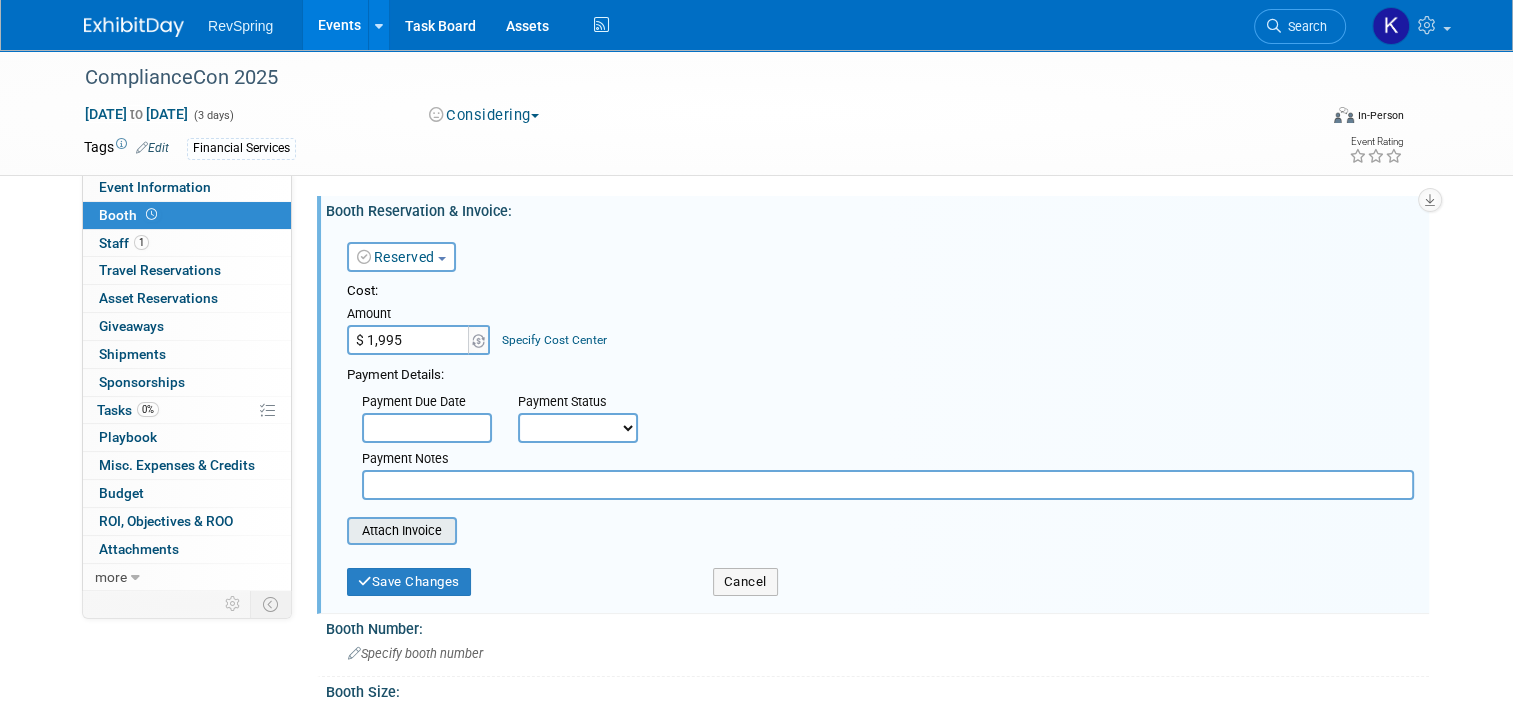 type on "$ 1,995.00" 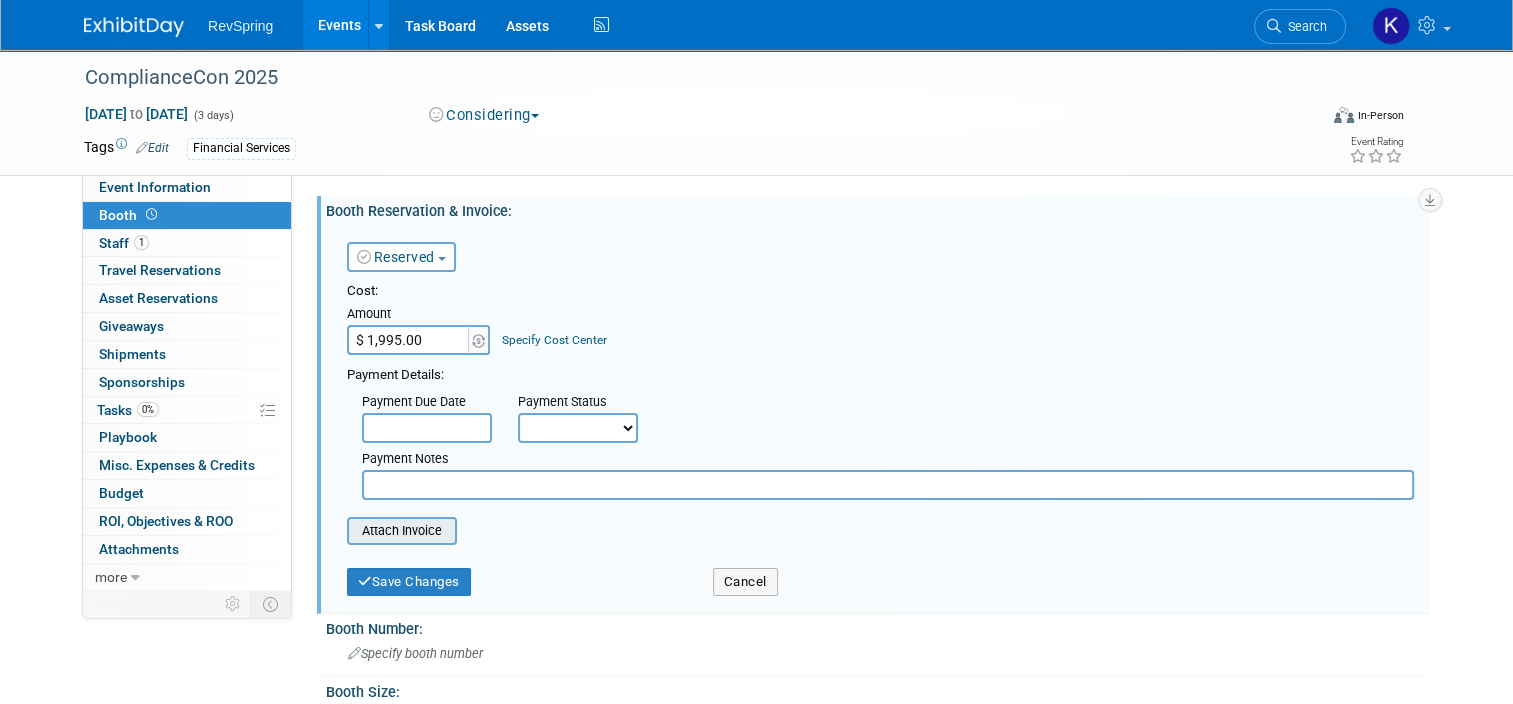 click at bounding box center (336, 531) 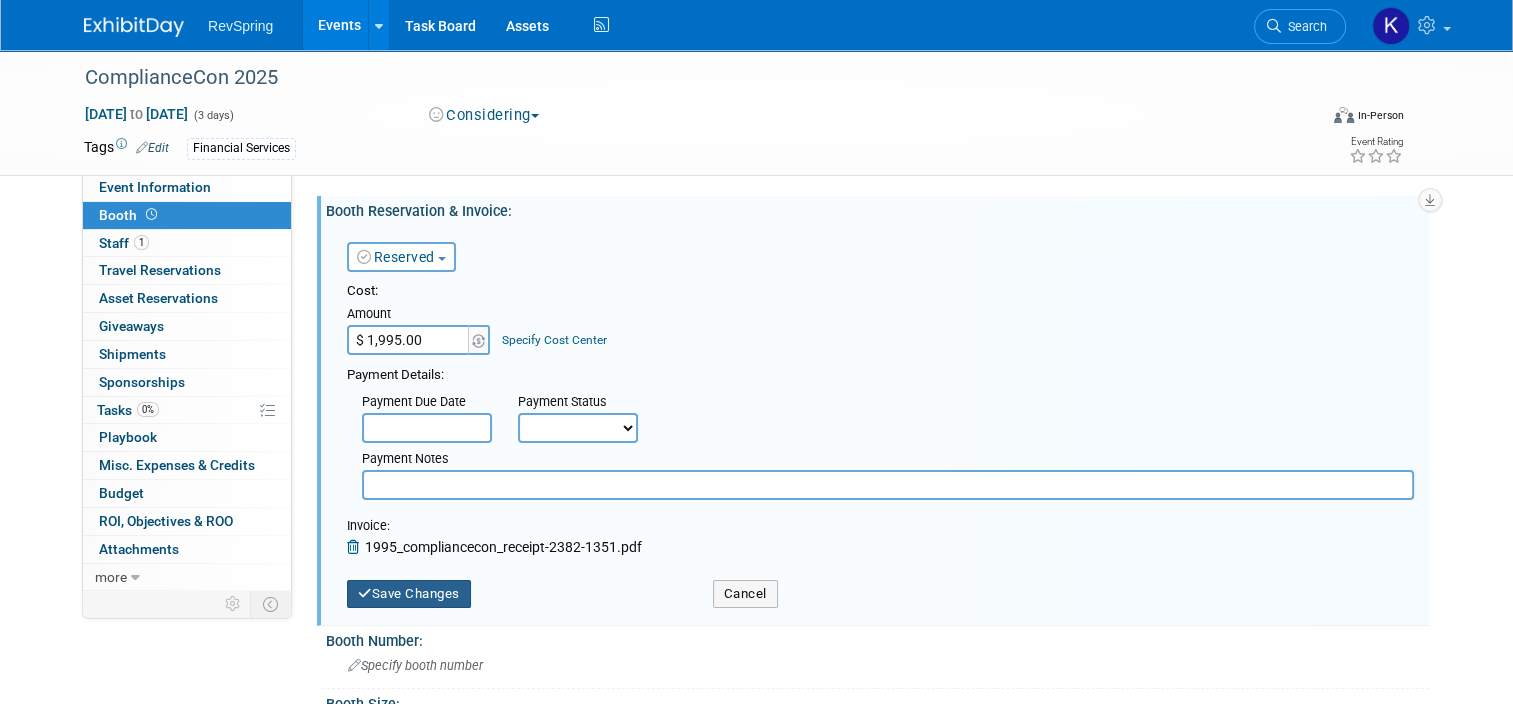 click on "Save Changes" at bounding box center (409, 594) 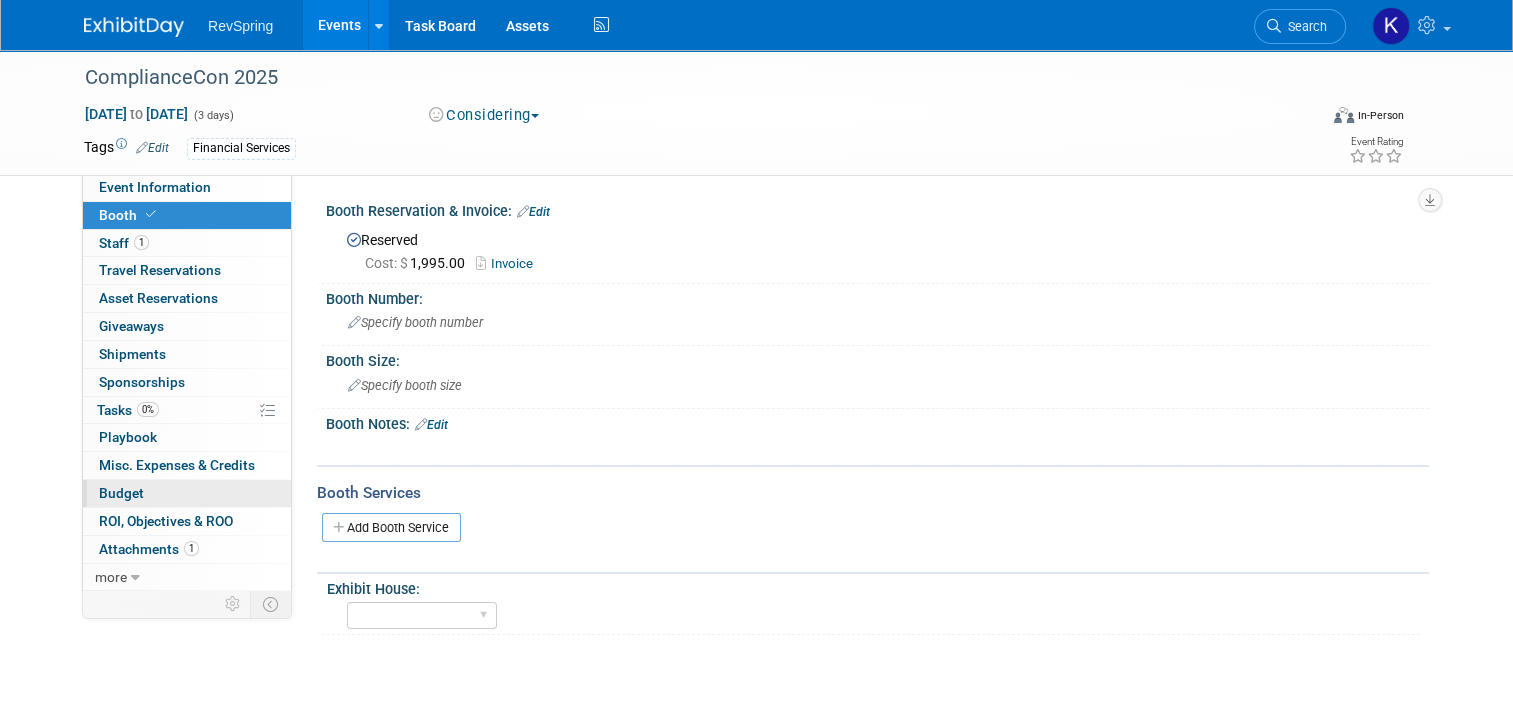 click on "Budget" at bounding box center (187, 493) 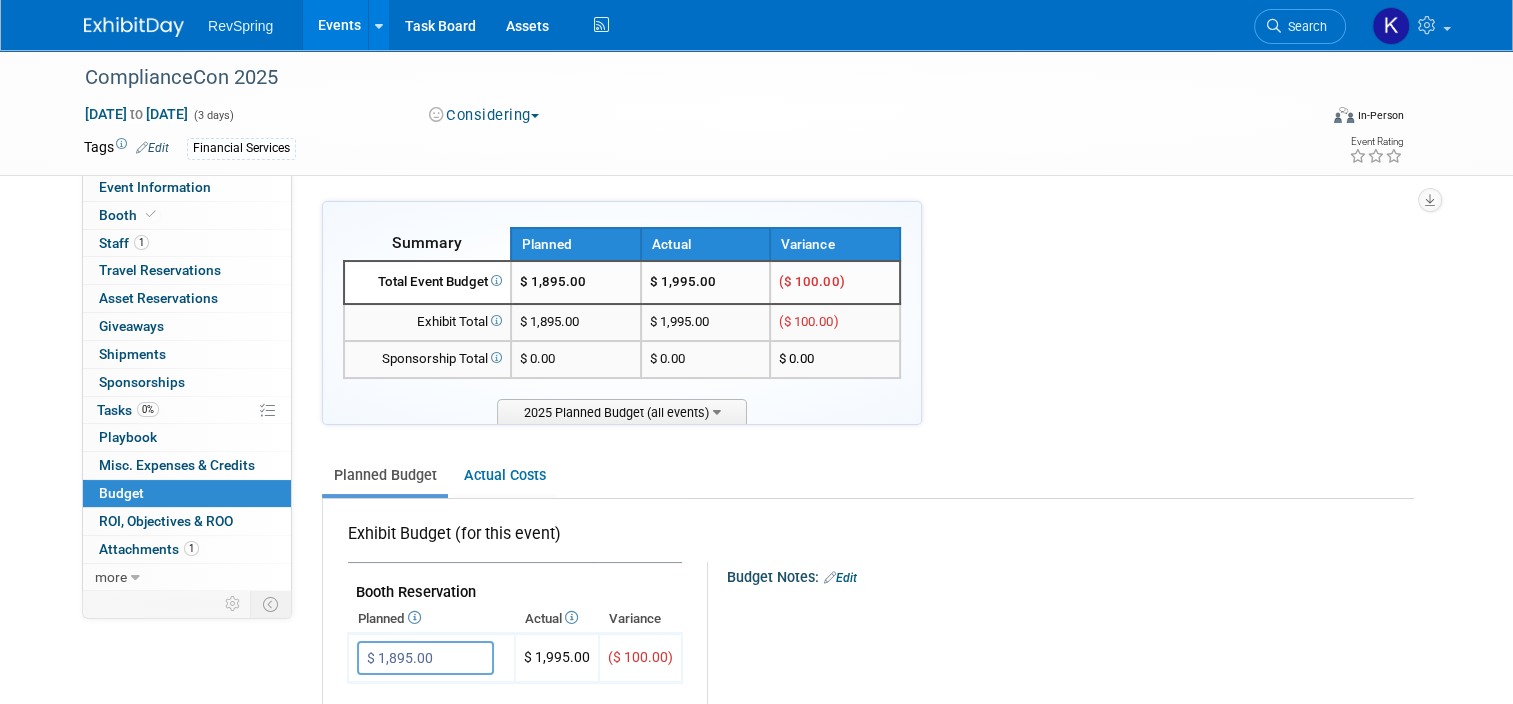 scroll, scrollTop: 162, scrollLeft: 0, axis: vertical 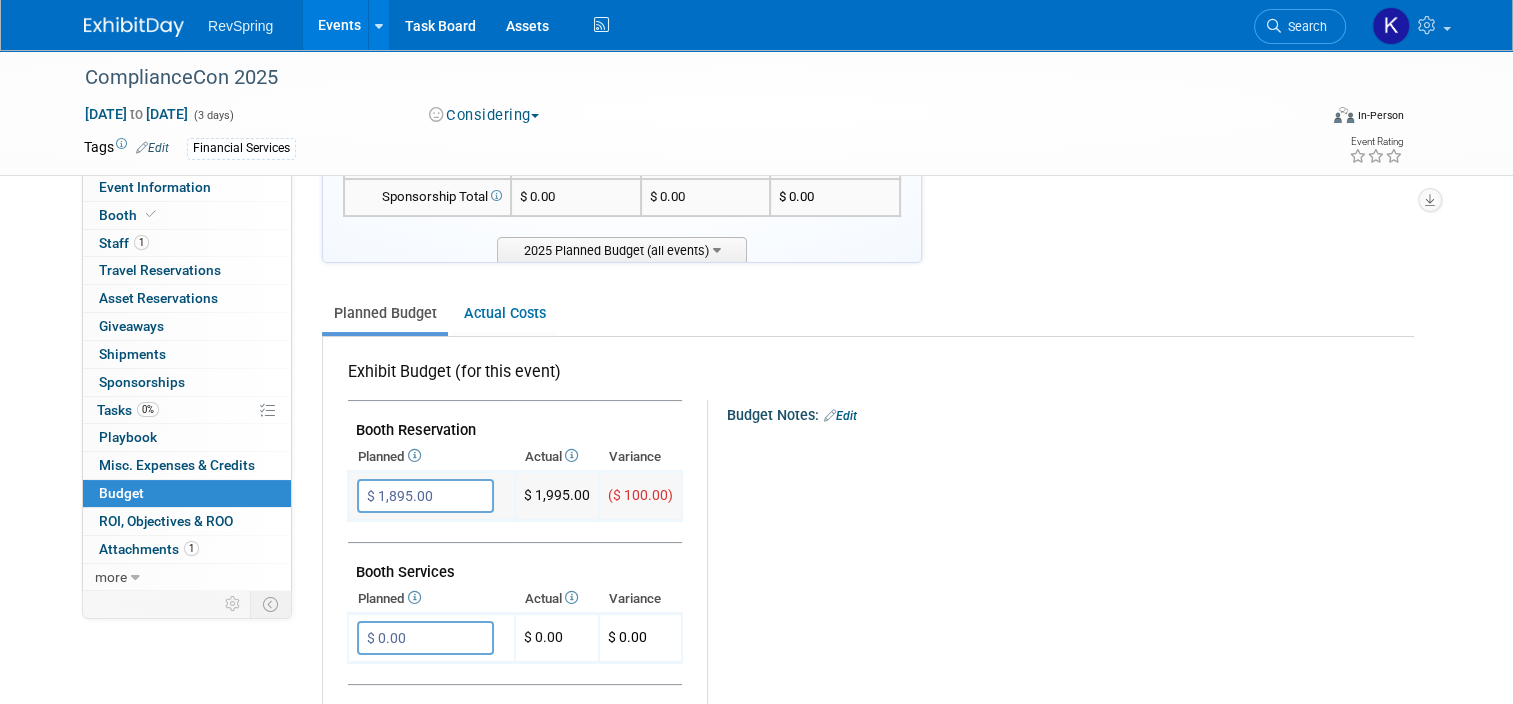 click on "$ 1,895.00" at bounding box center (425, 496) 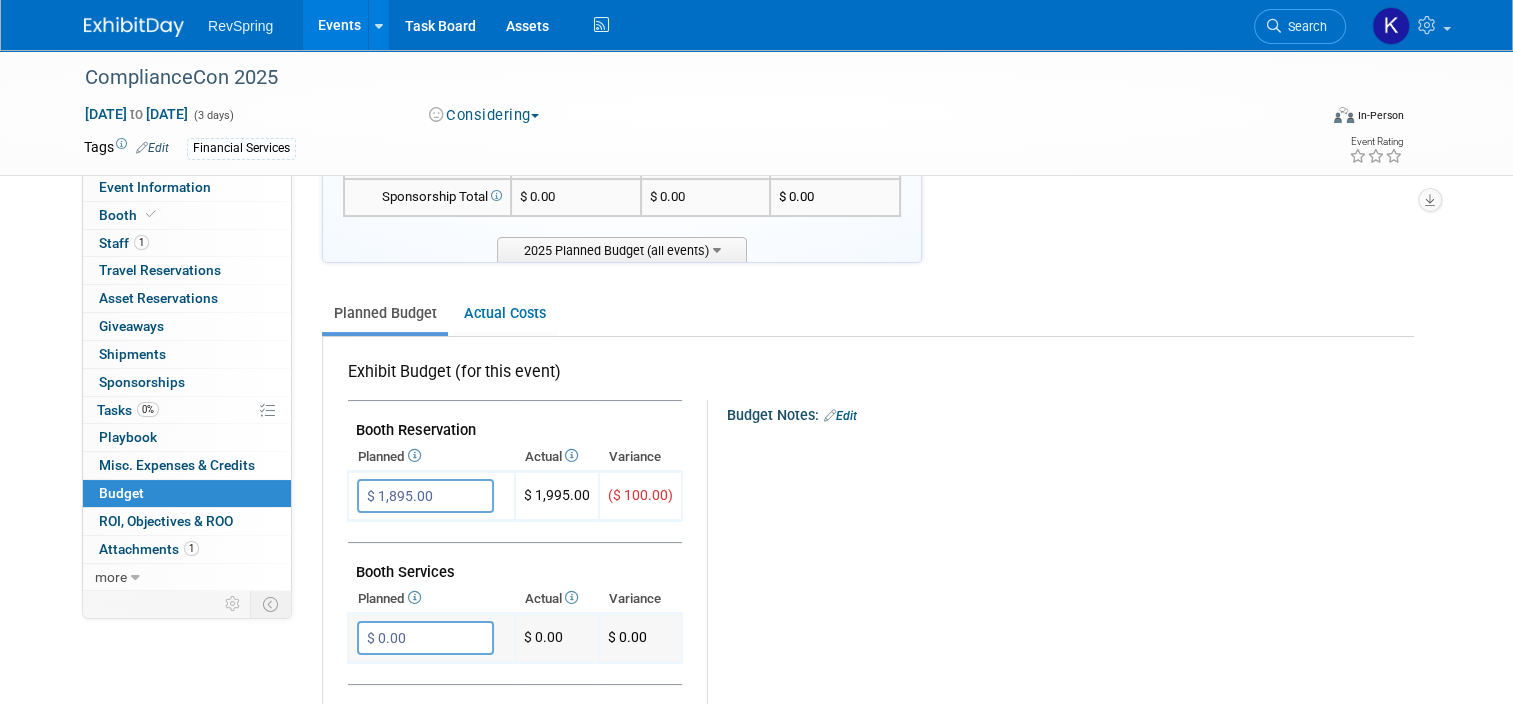 click on "$ 0.00" at bounding box center [425, 638] 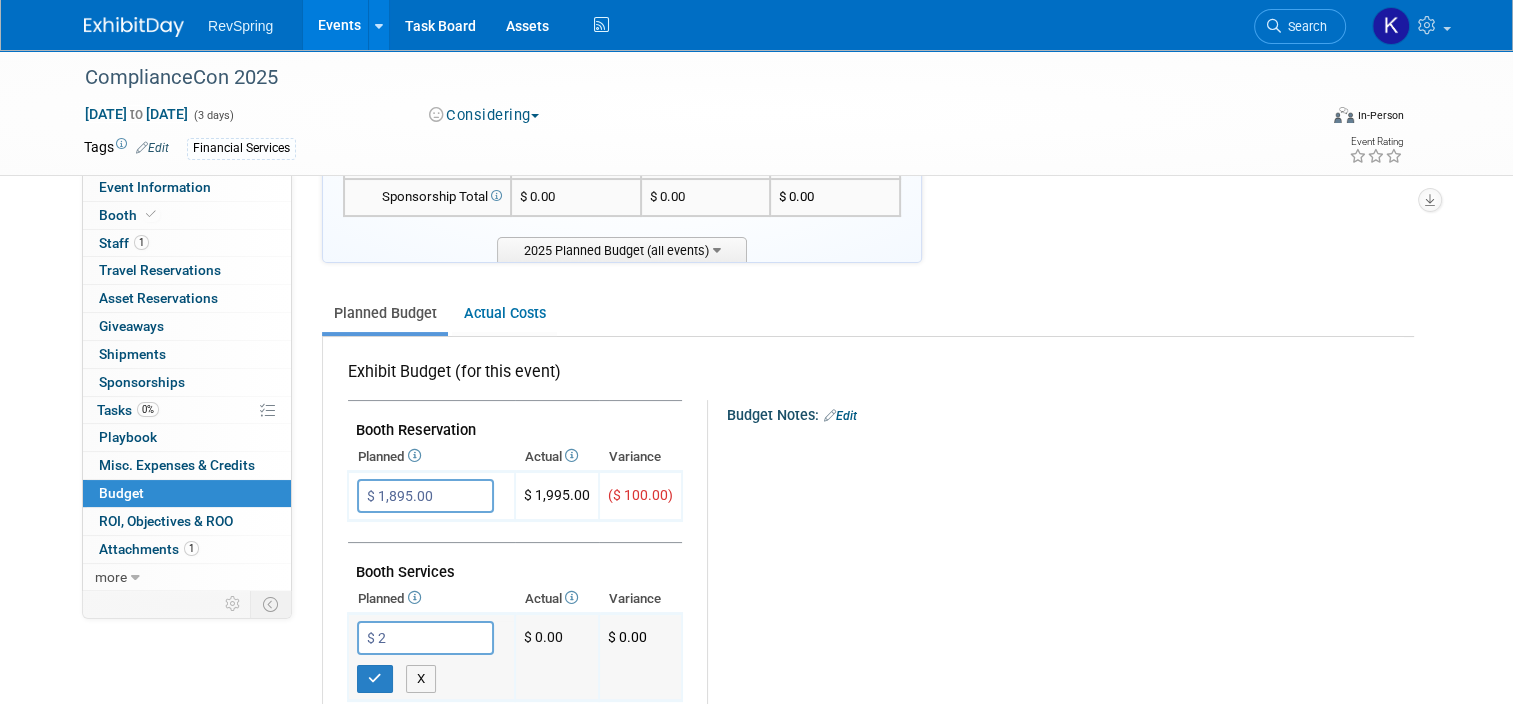 type on "$" 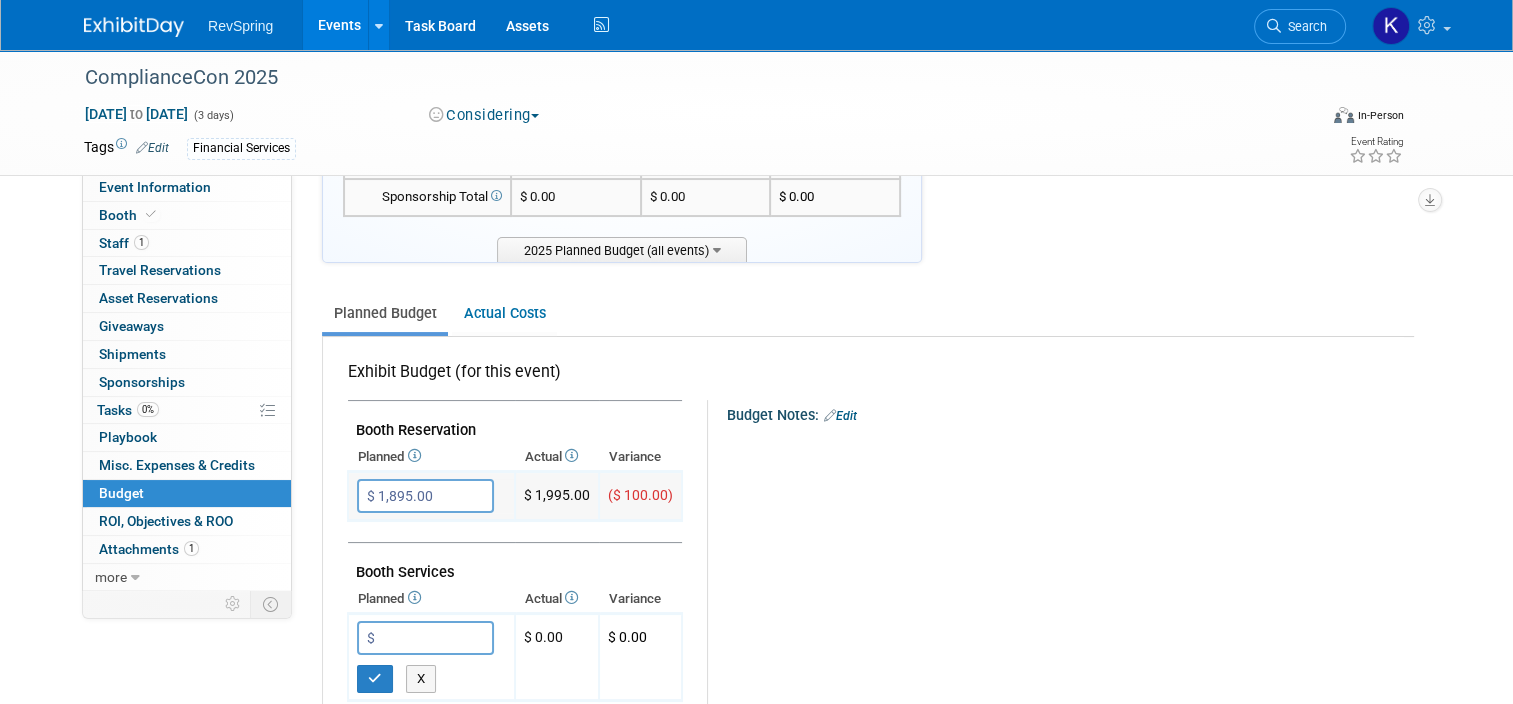 type 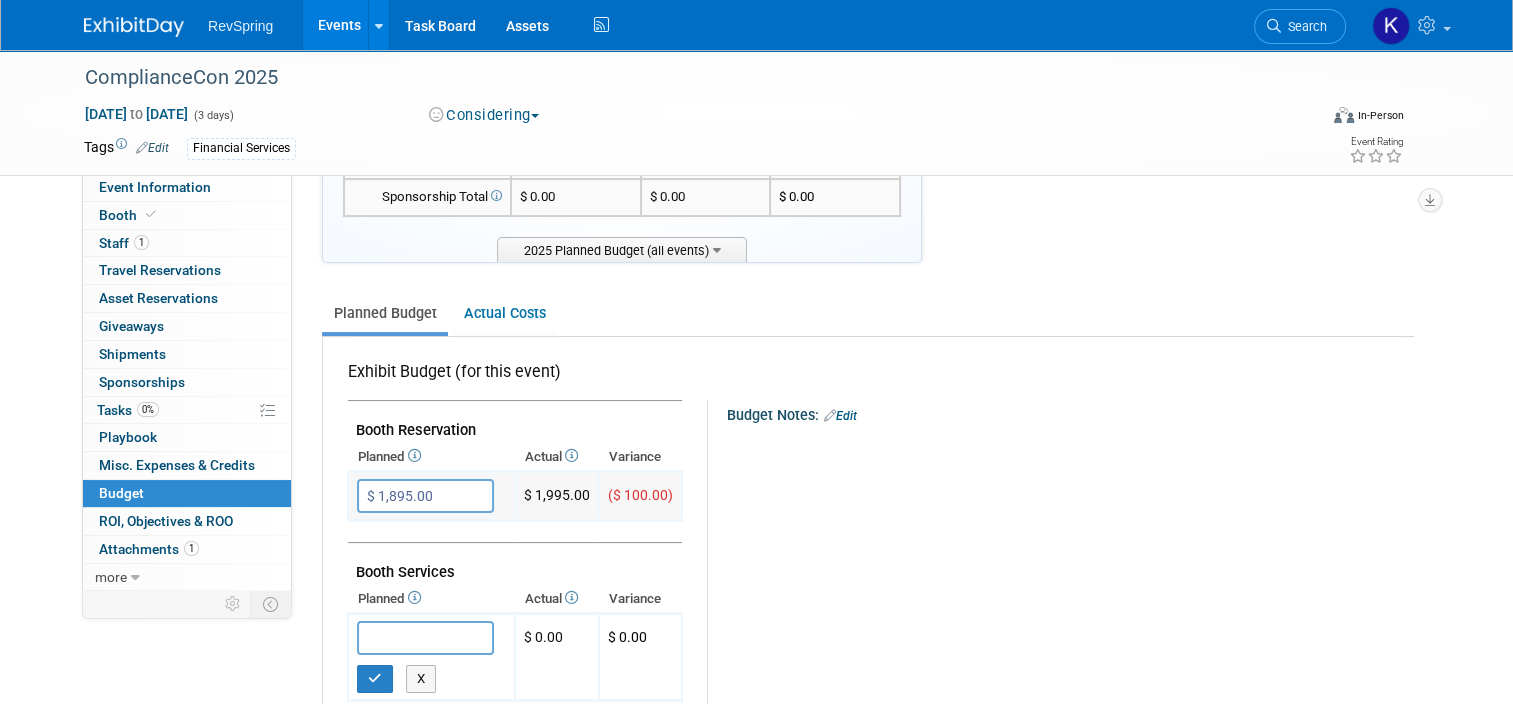 click on "$ 1,895.00" at bounding box center (425, 496) 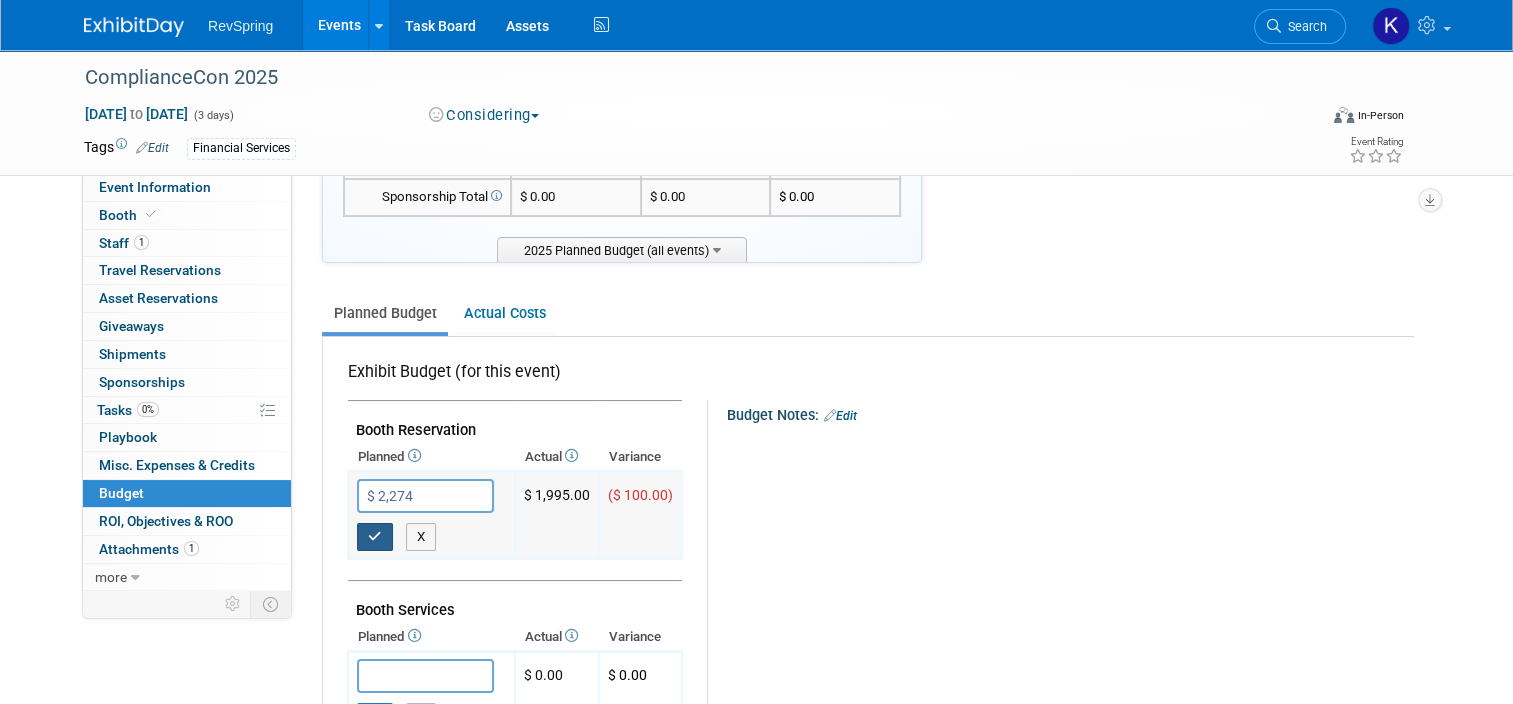 type on "$ 2,274.00" 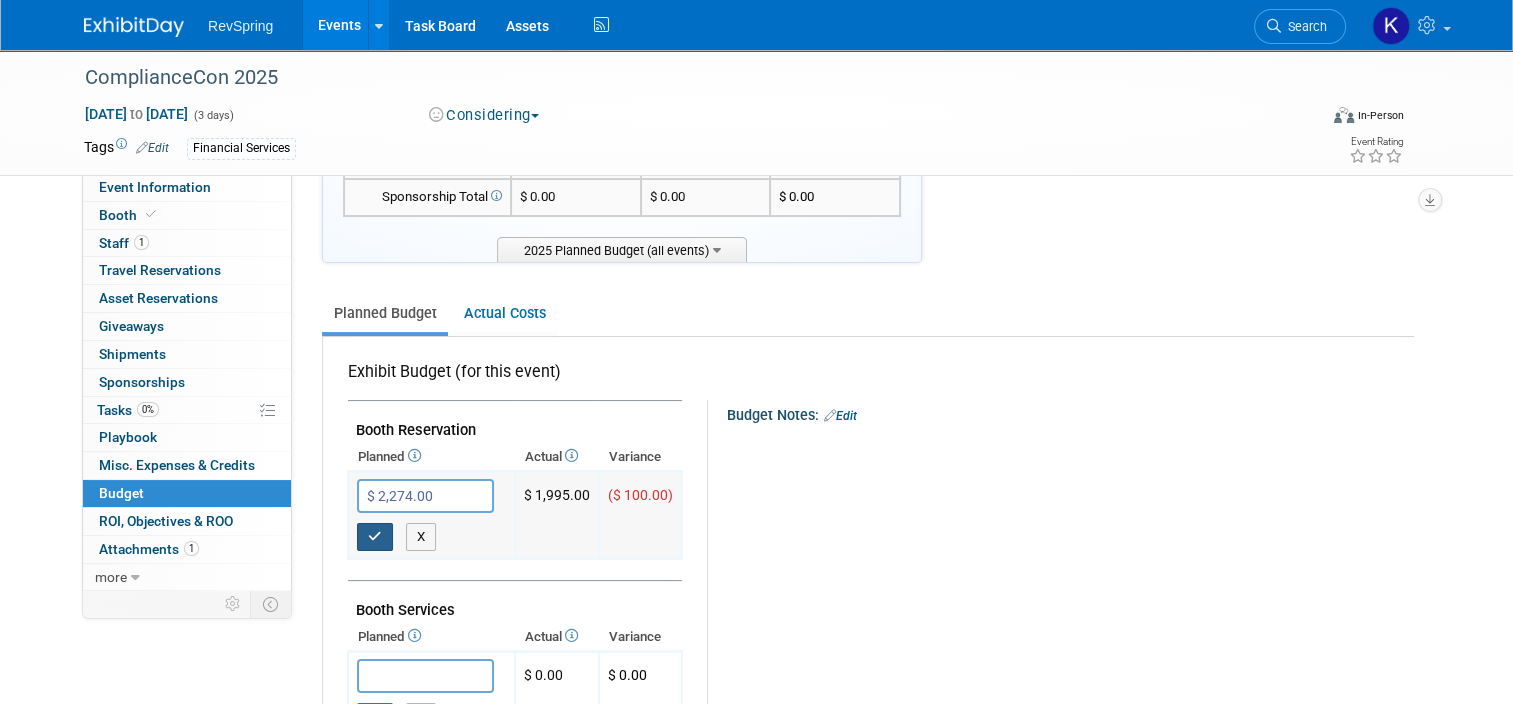 click at bounding box center (375, 536) 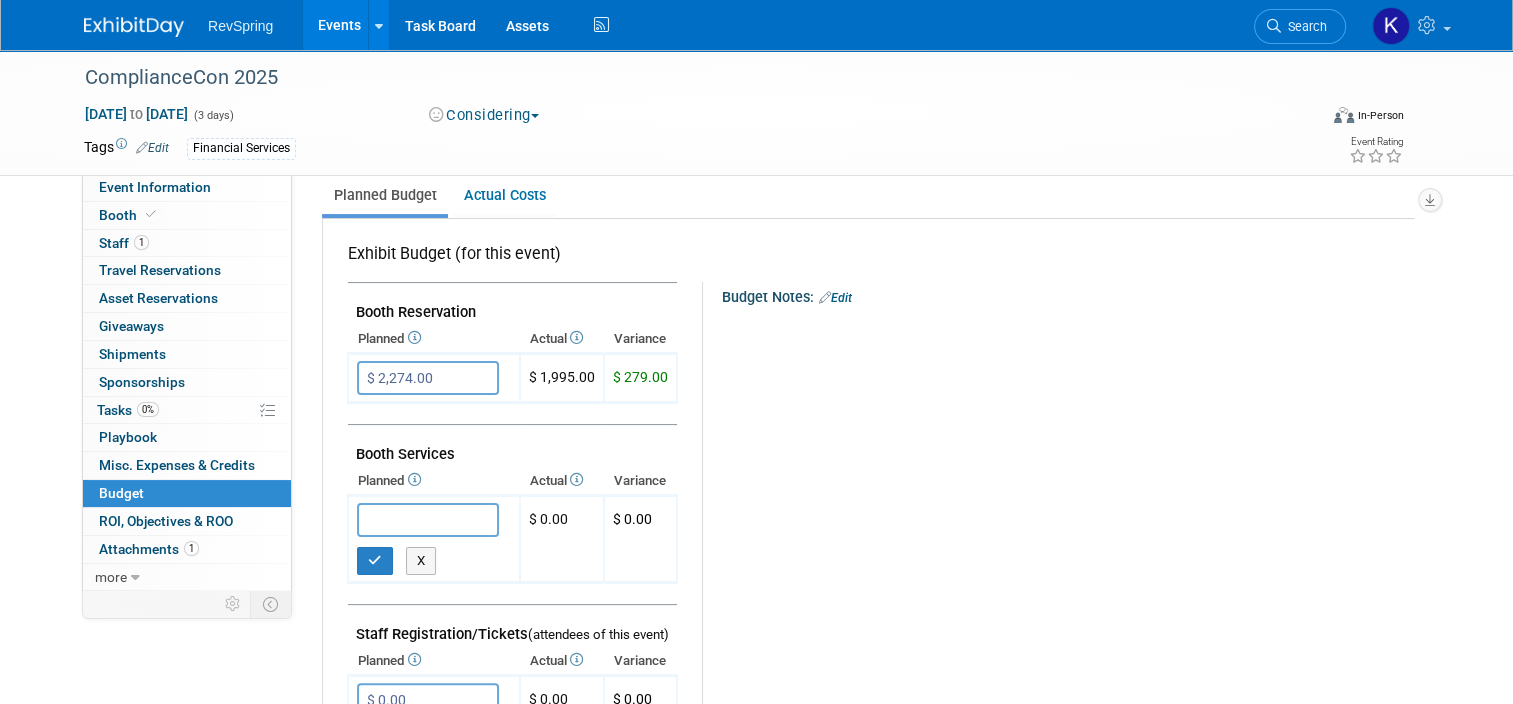 scroll, scrollTop: 280, scrollLeft: 0, axis: vertical 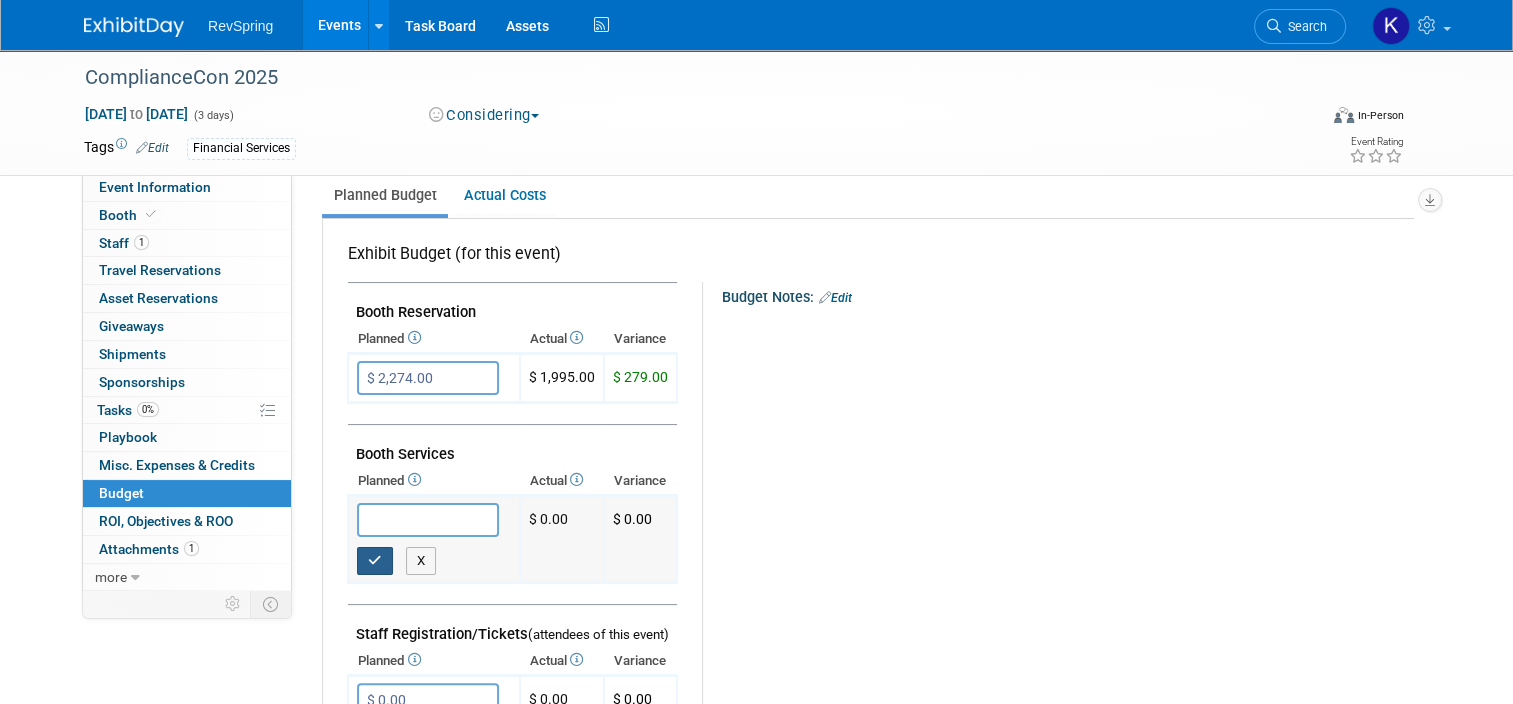 type on "$" 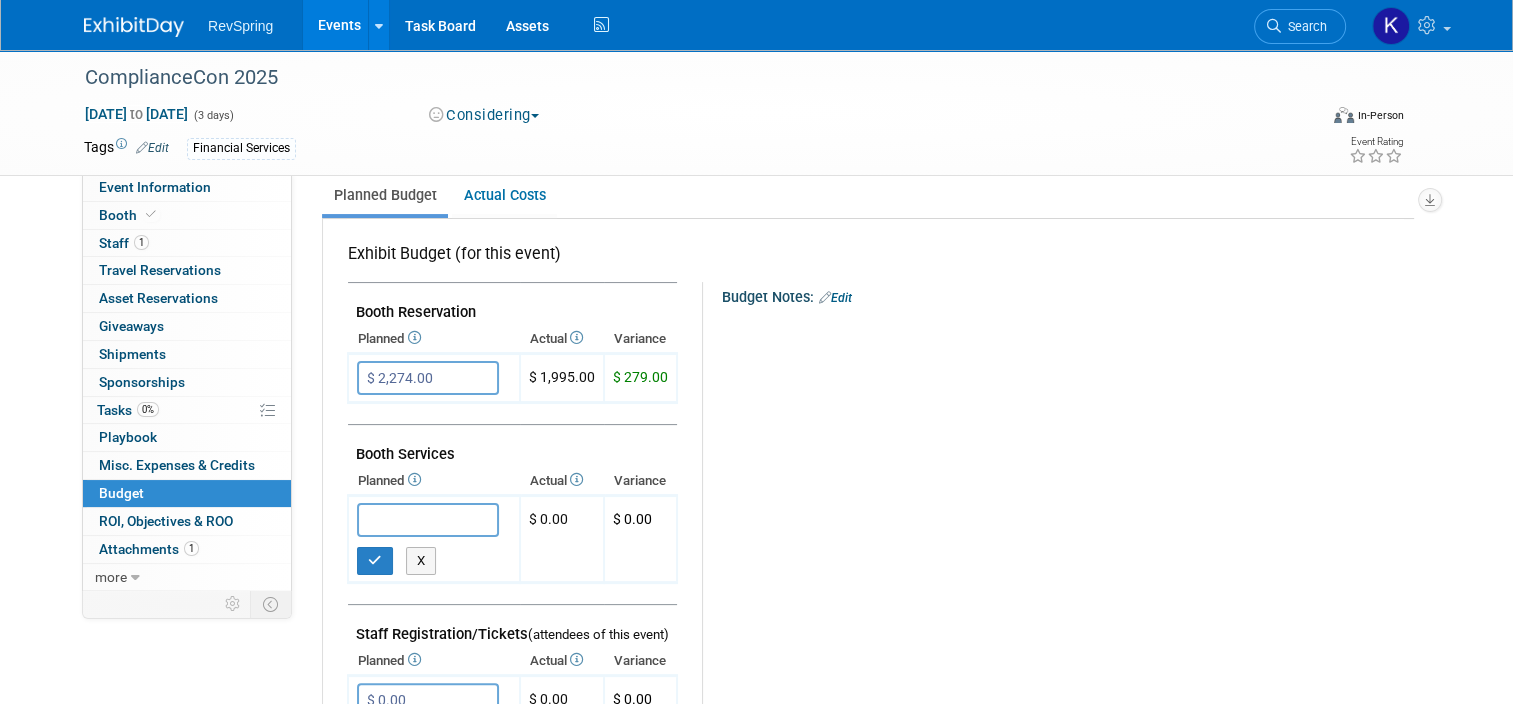 type on "$" 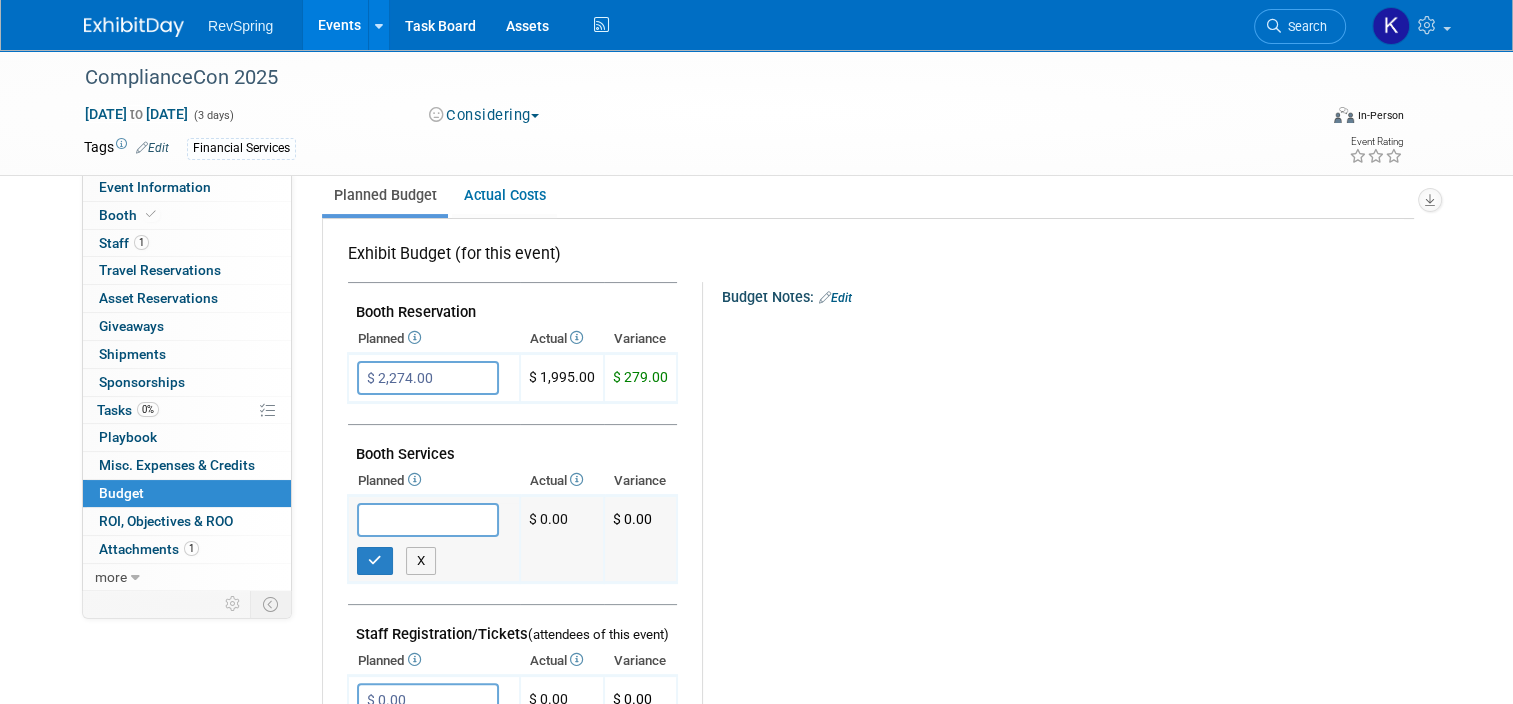 type on "$" 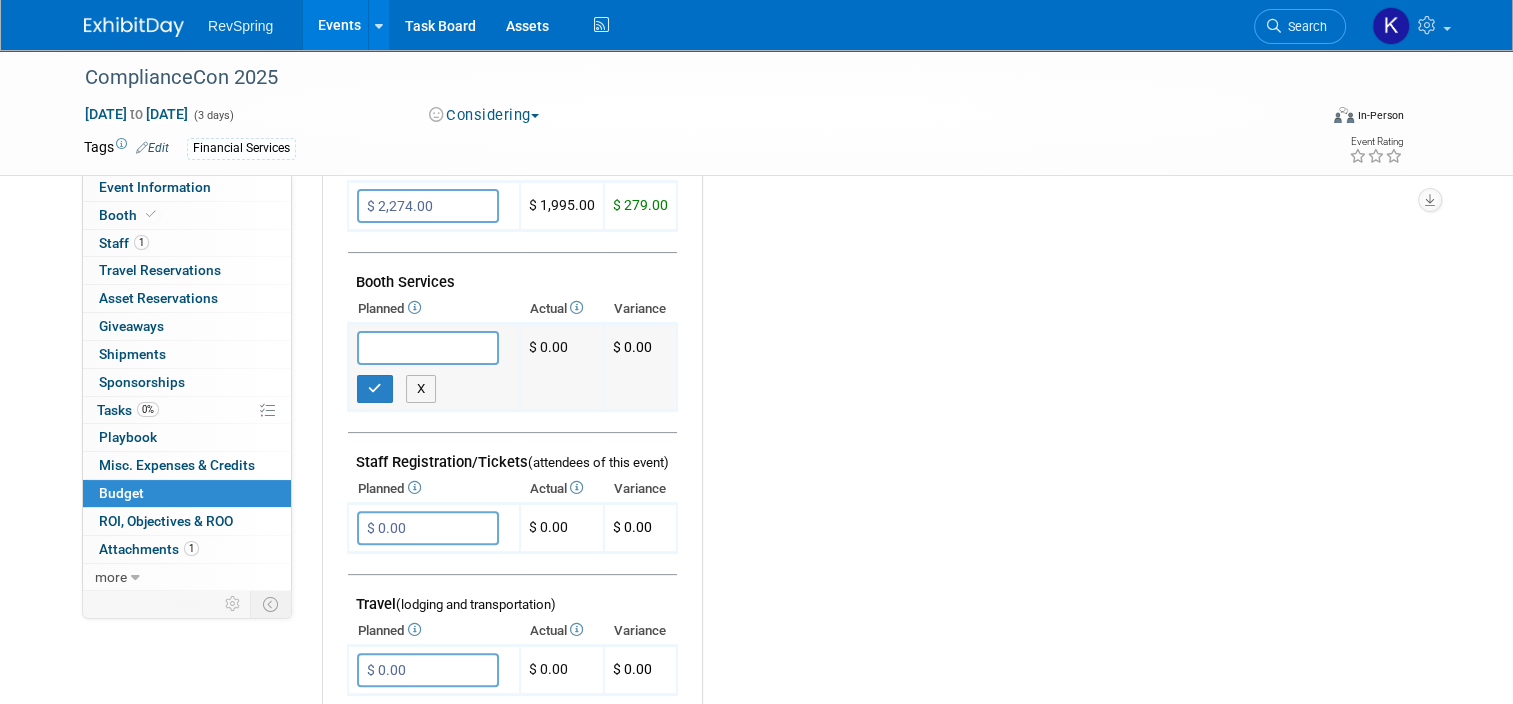scroll, scrollTop: 448, scrollLeft: 0, axis: vertical 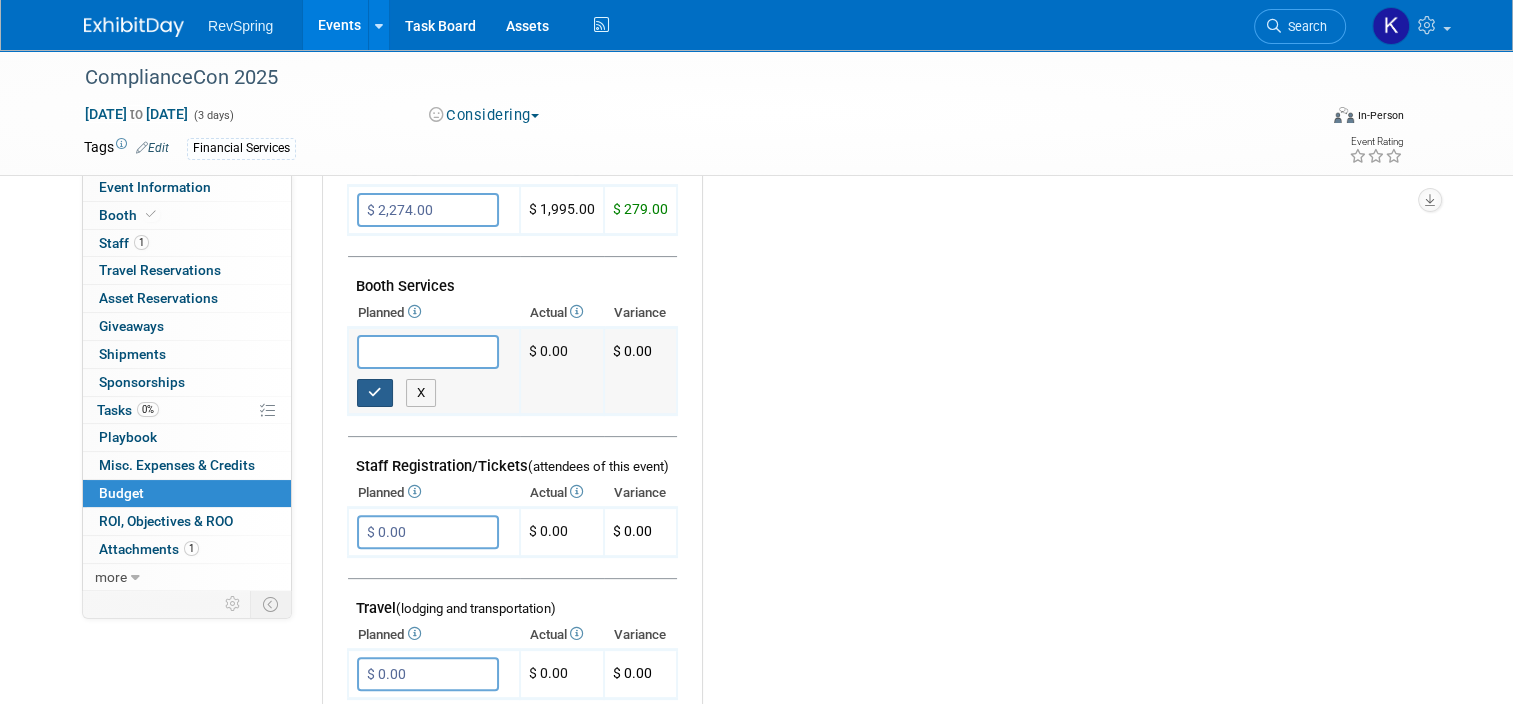 click at bounding box center (375, 393) 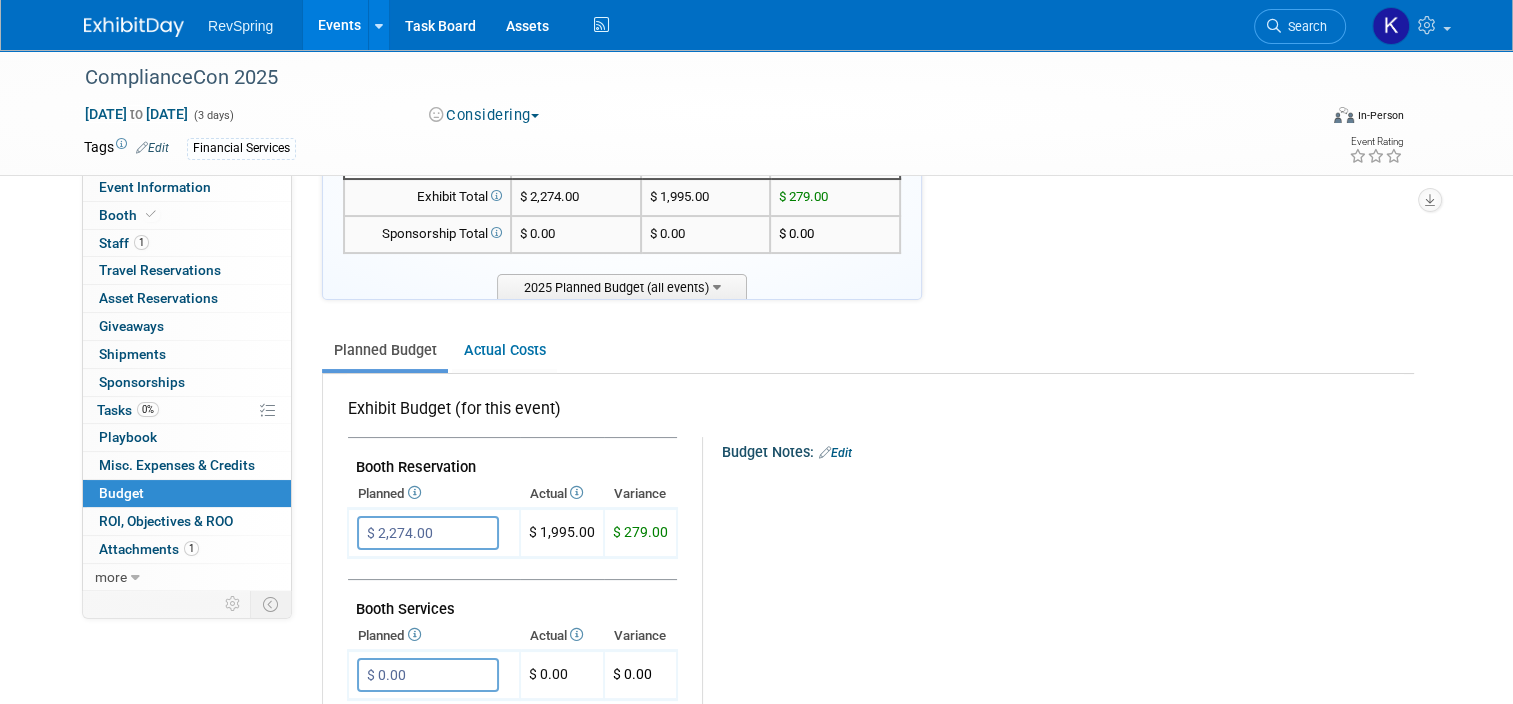 scroll, scrollTop: 28, scrollLeft: 0, axis: vertical 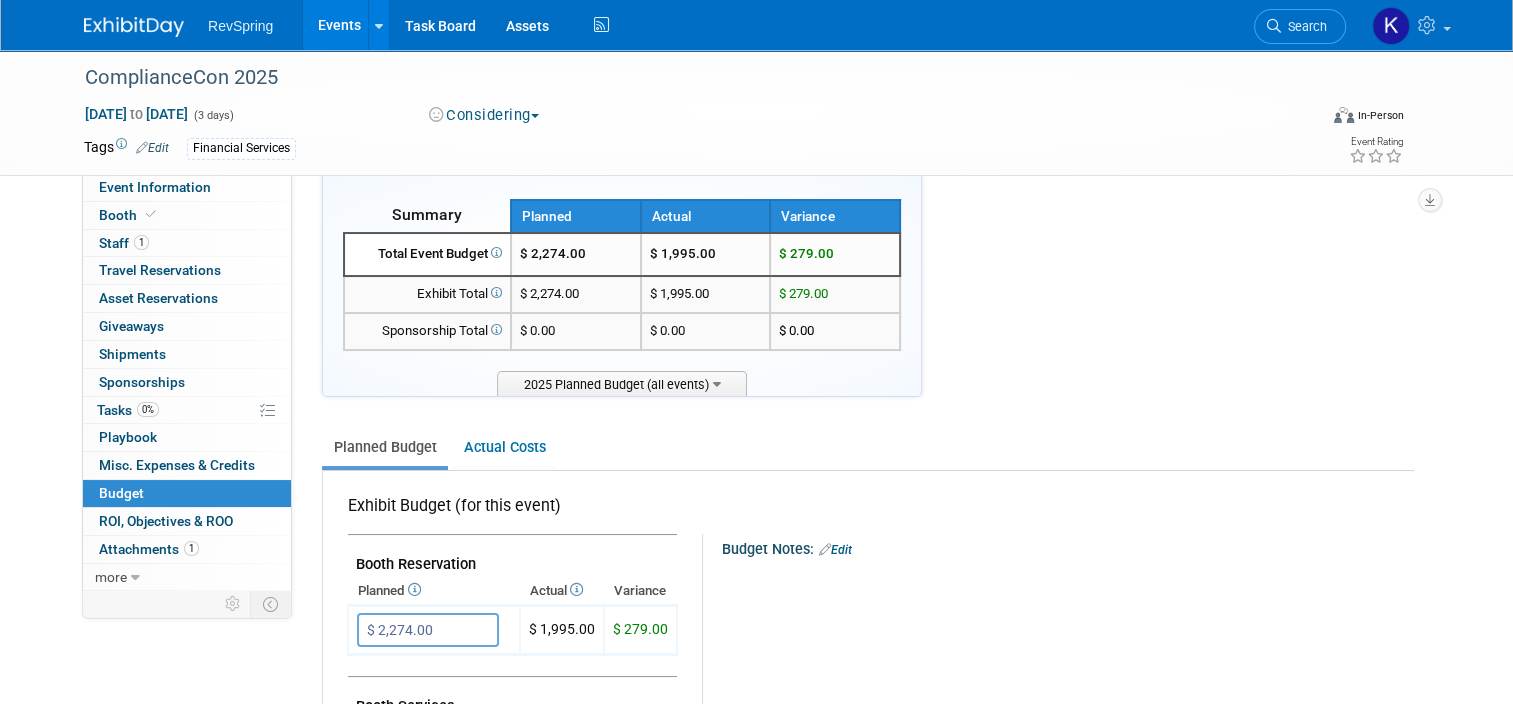 click on "X" at bounding box center (1064, 590) 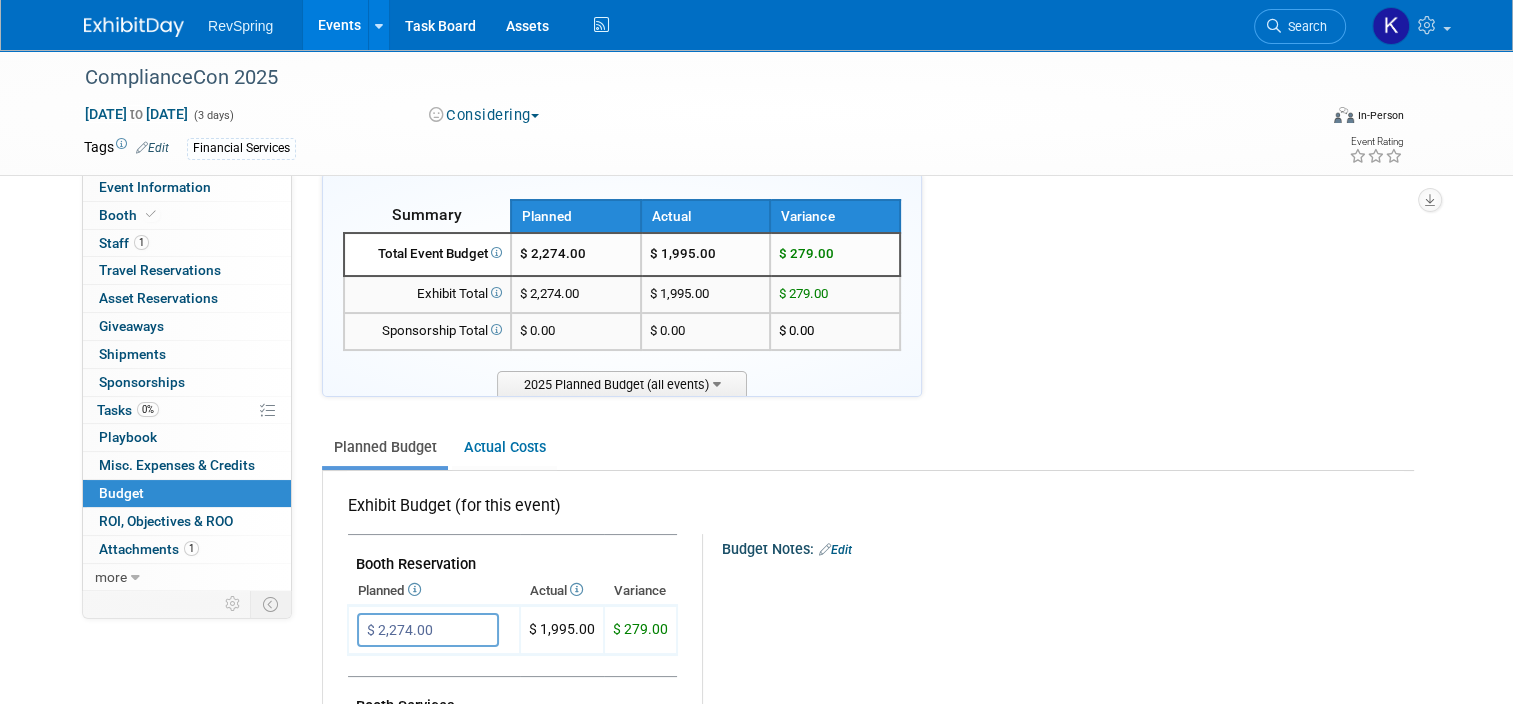 click on "Events" at bounding box center [339, 25] 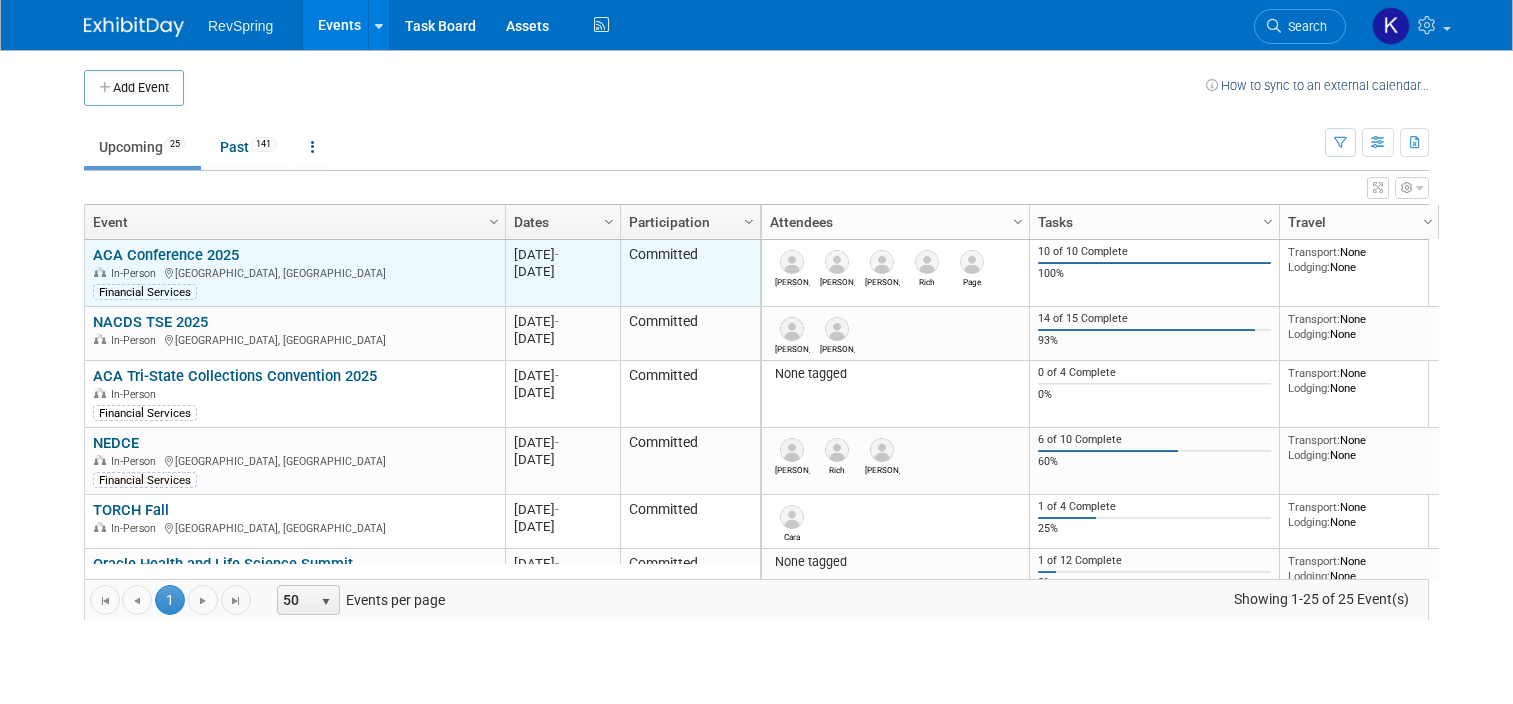 scroll, scrollTop: 0, scrollLeft: 0, axis: both 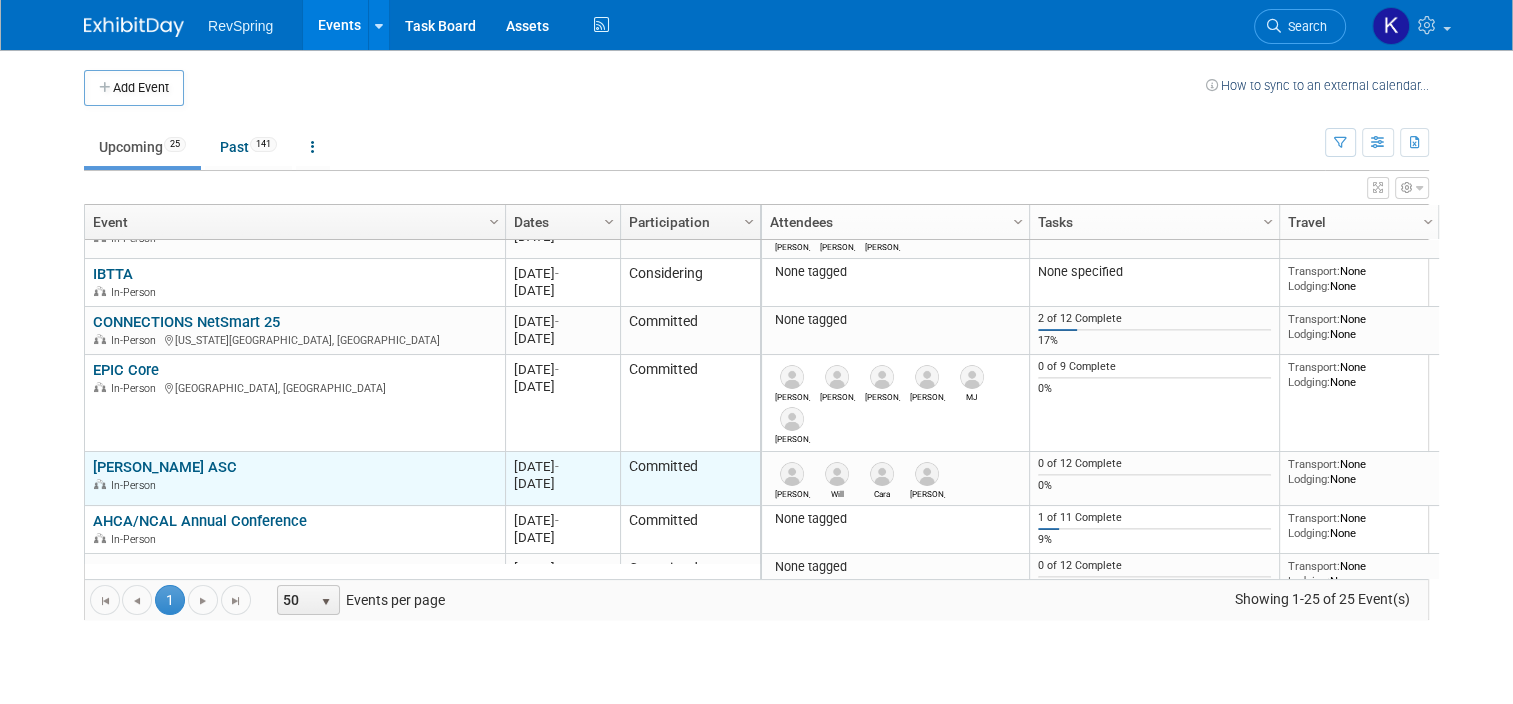 click on "[PERSON_NAME] ASC" at bounding box center [165, 467] 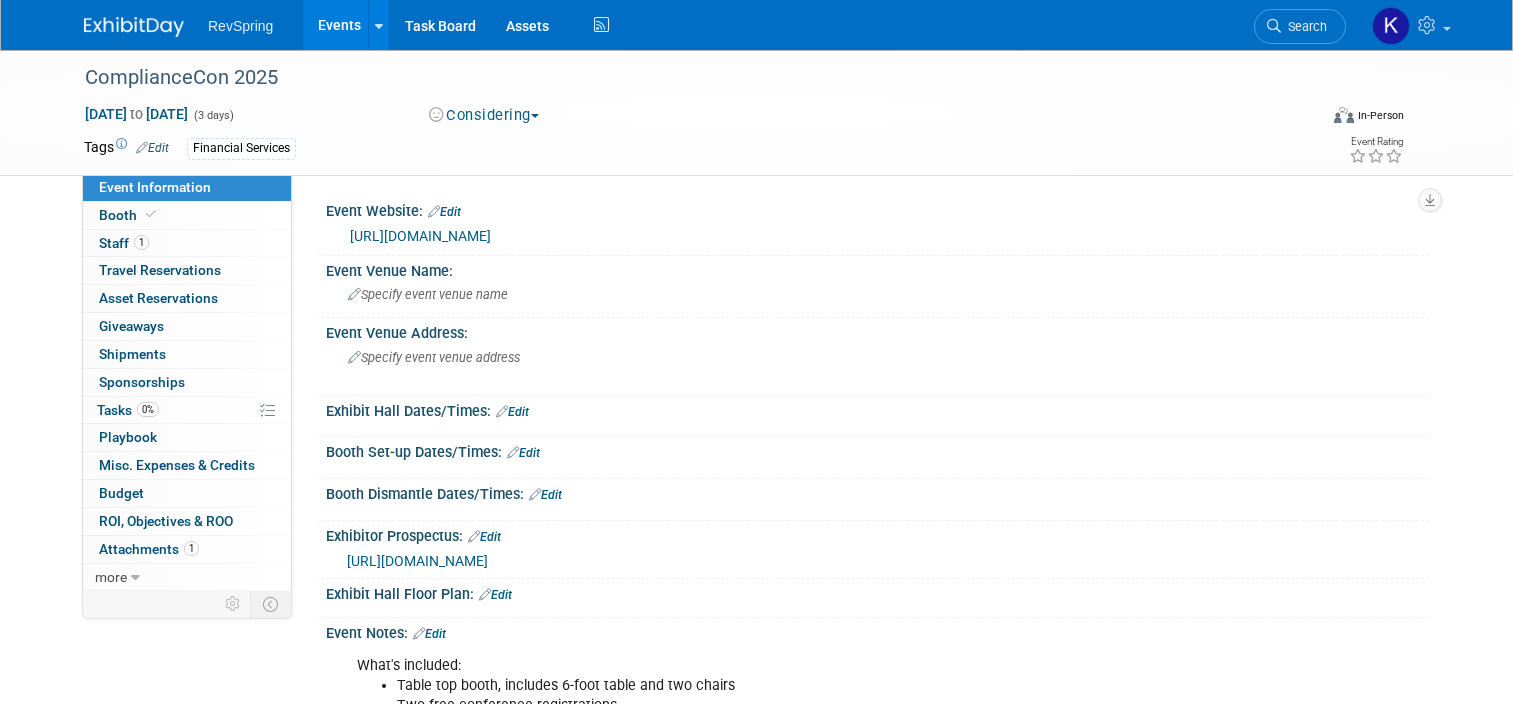 scroll, scrollTop: 0, scrollLeft: 0, axis: both 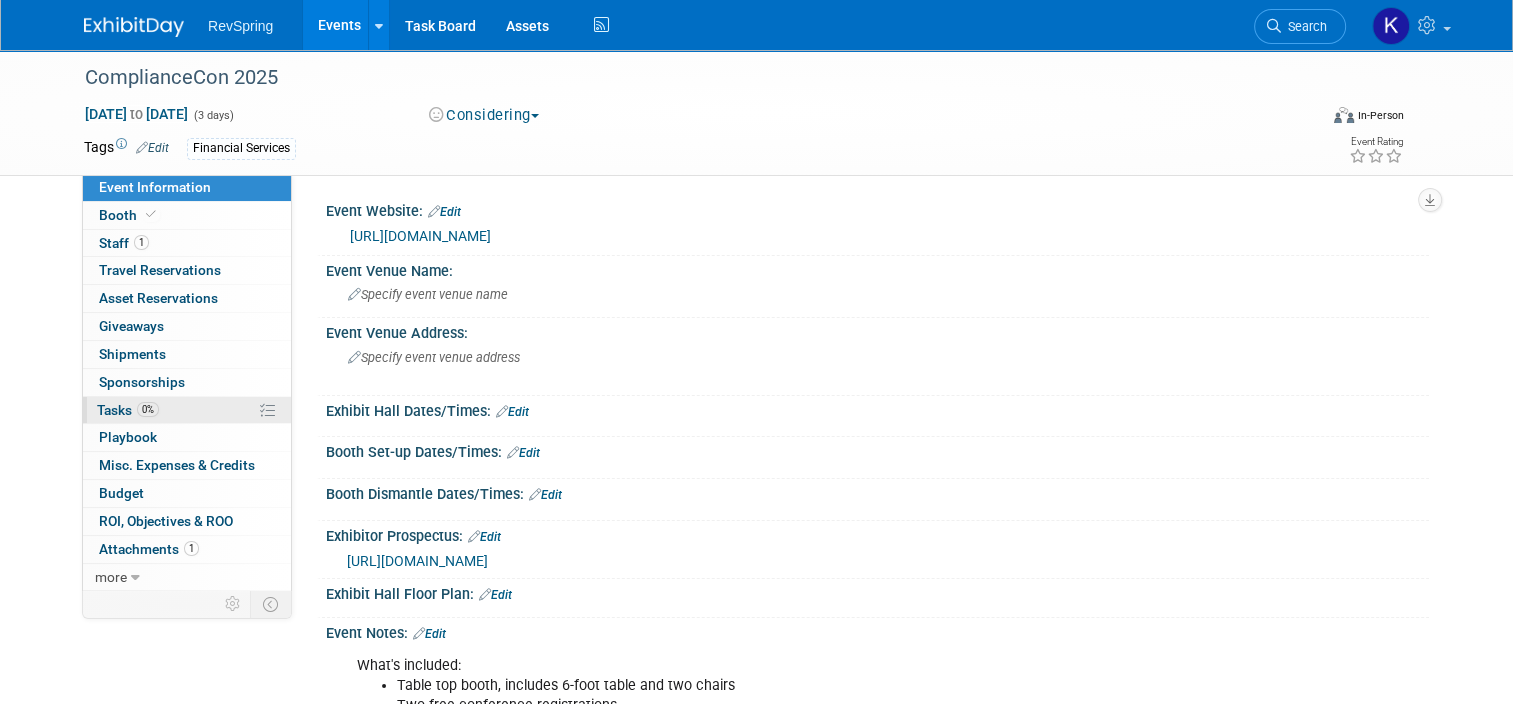 click on "0%
Tasks 0%" at bounding box center (187, 410) 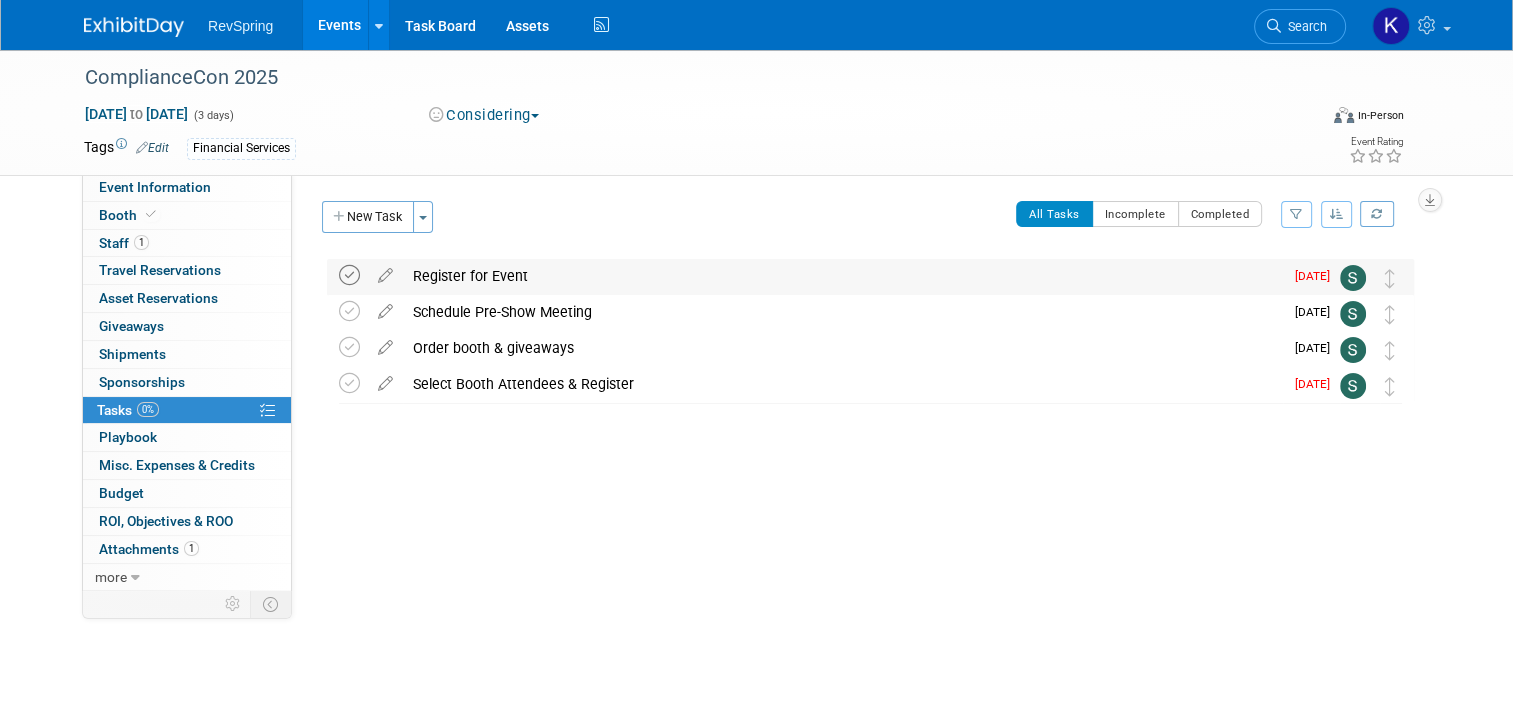 click at bounding box center [349, 275] 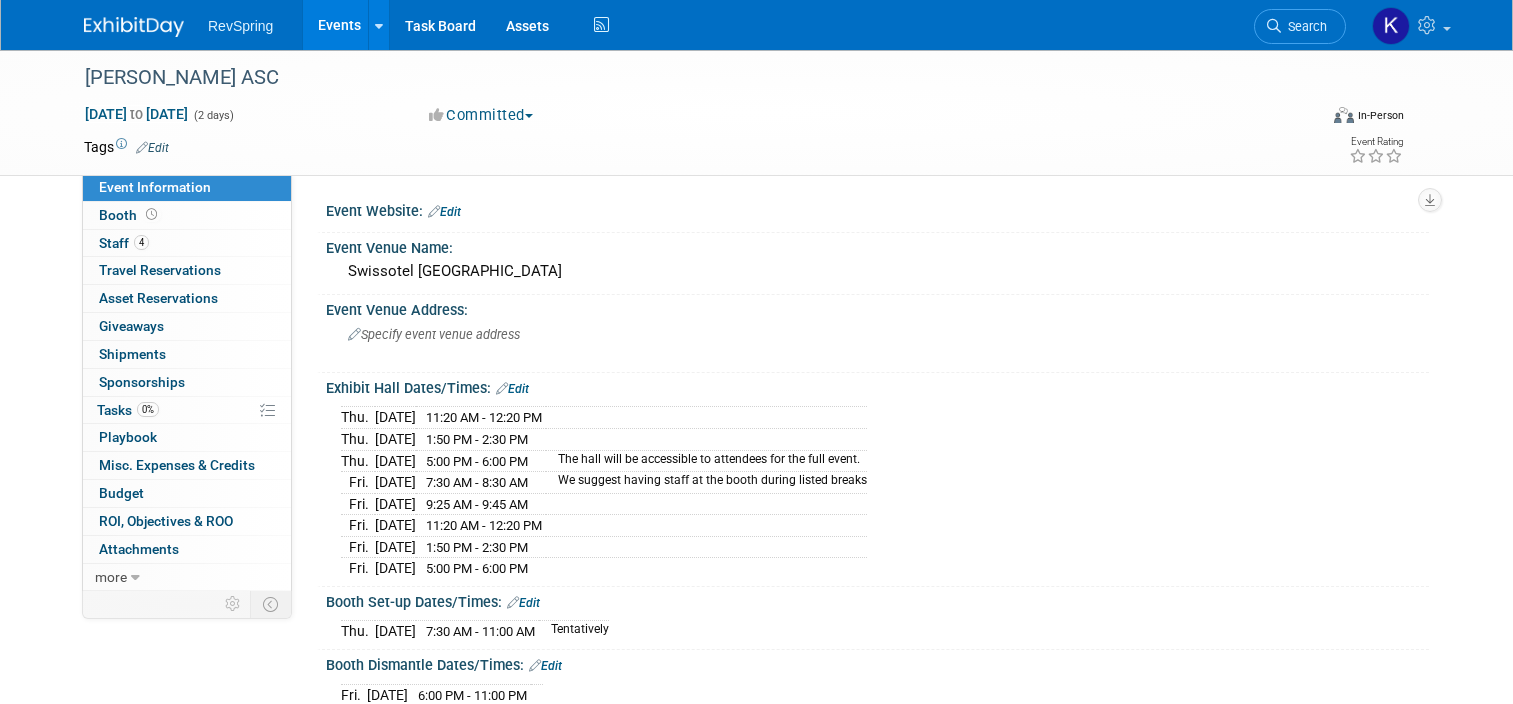 scroll, scrollTop: 0, scrollLeft: 0, axis: both 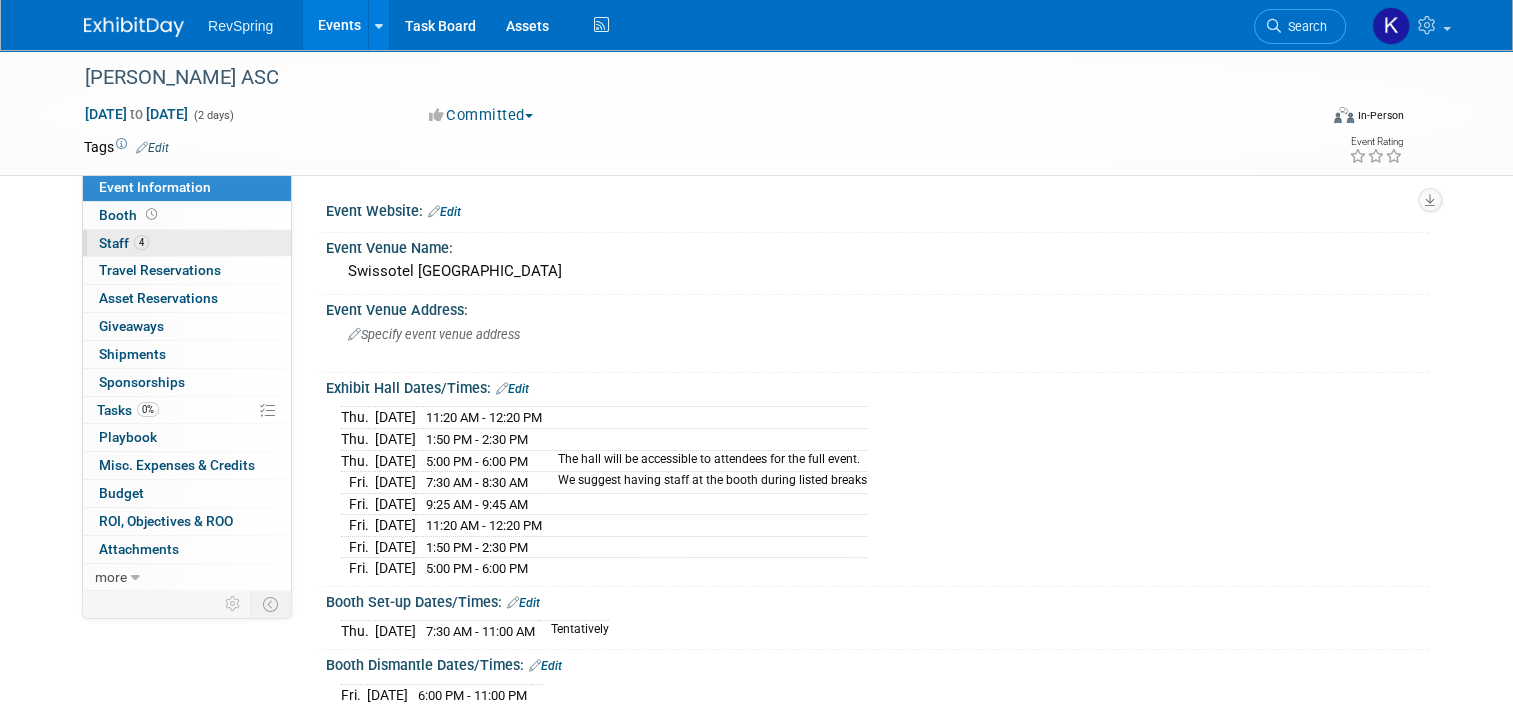 click on "4
Staff 4" at bounding box center (187, 243) 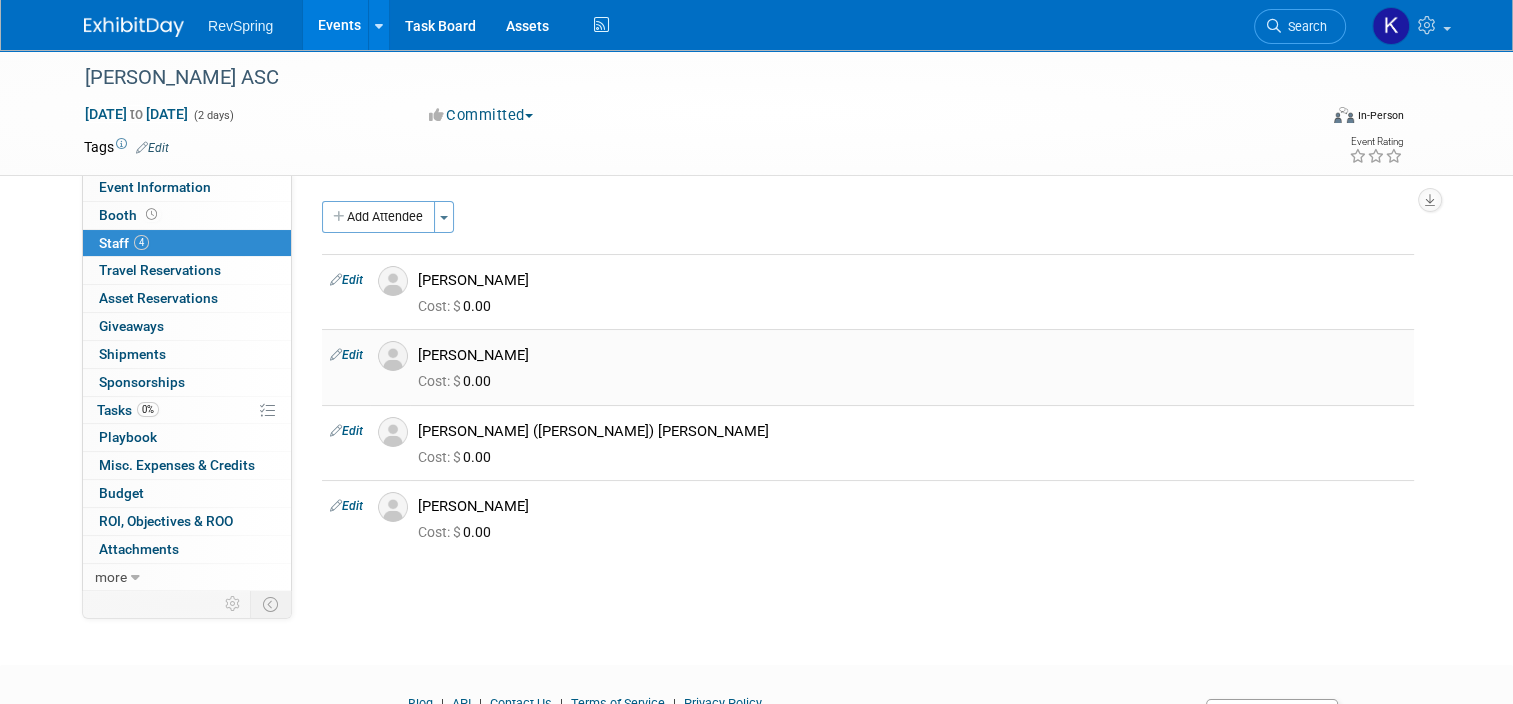 click at bounding box center [336, 354] 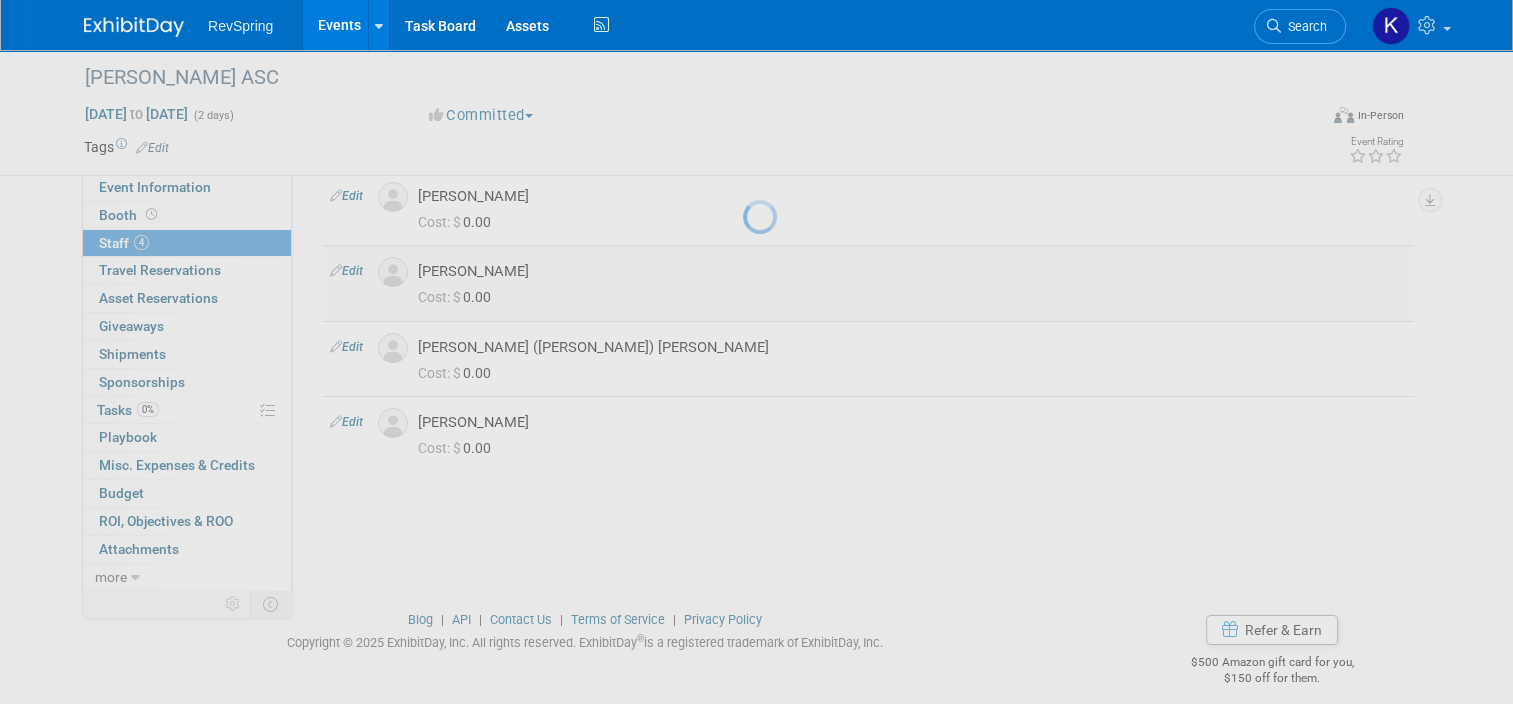select on "30f8d625-6a50-43dd-ac32-7ebf1d1f43df" 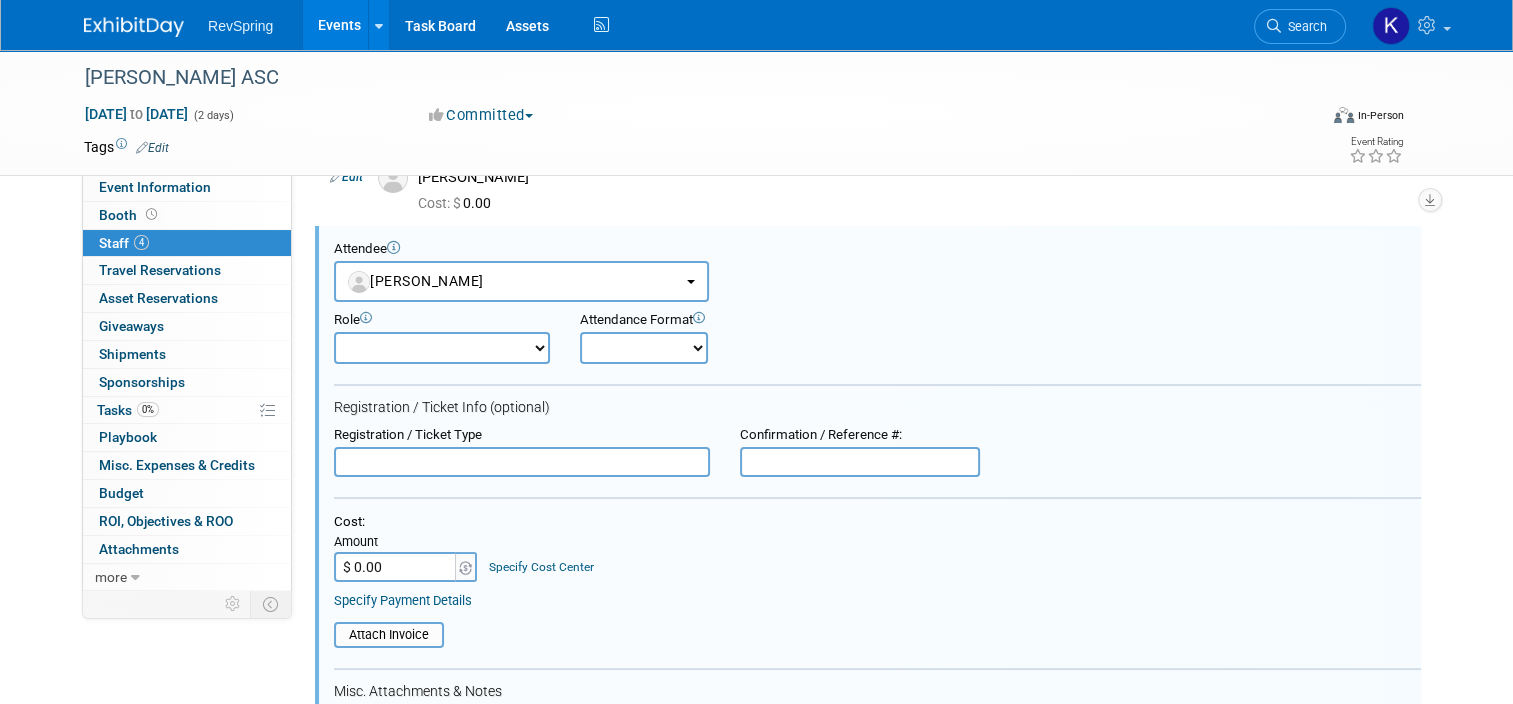 scroll, scrollTop: 0, scrollLeft: 0, axis: both 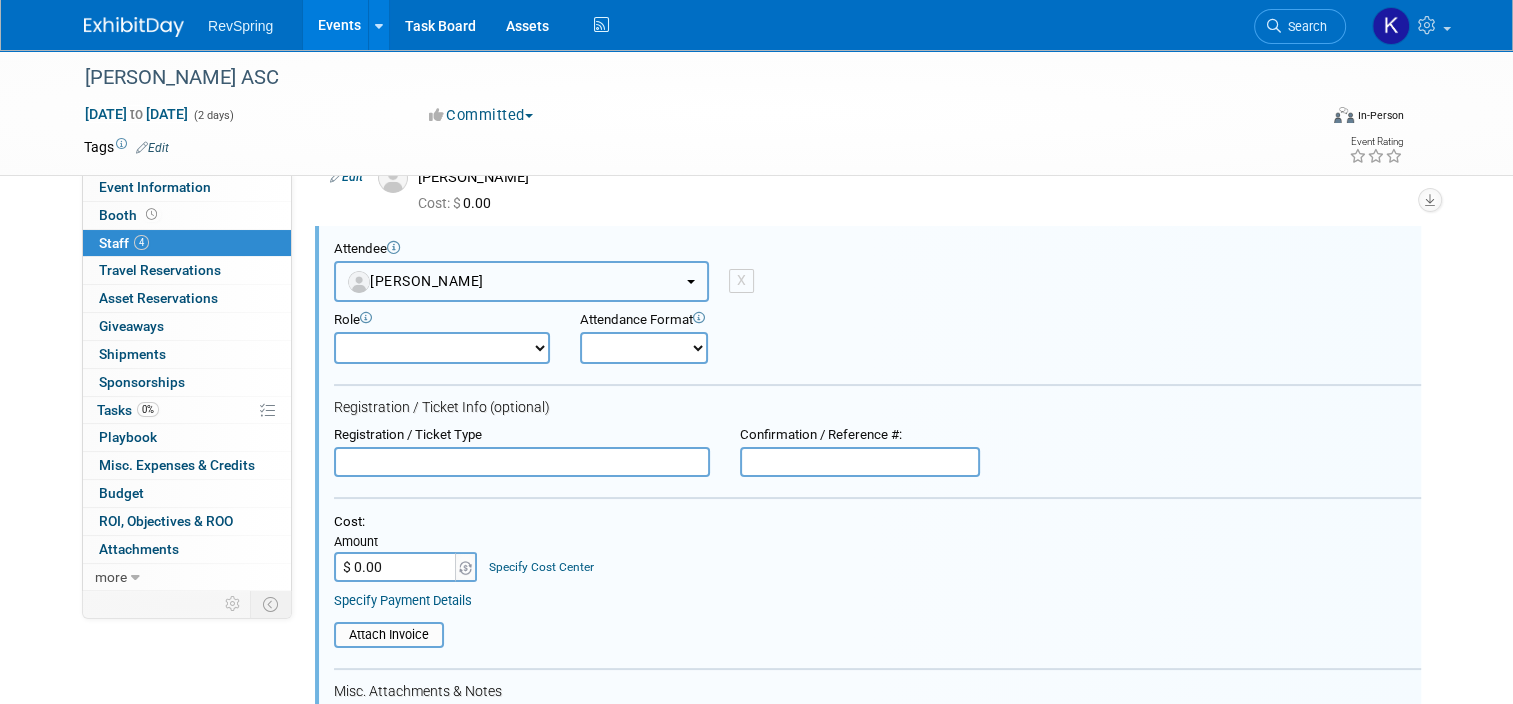click on "[PERSON_NAME]" at bounding box center (521, 281) 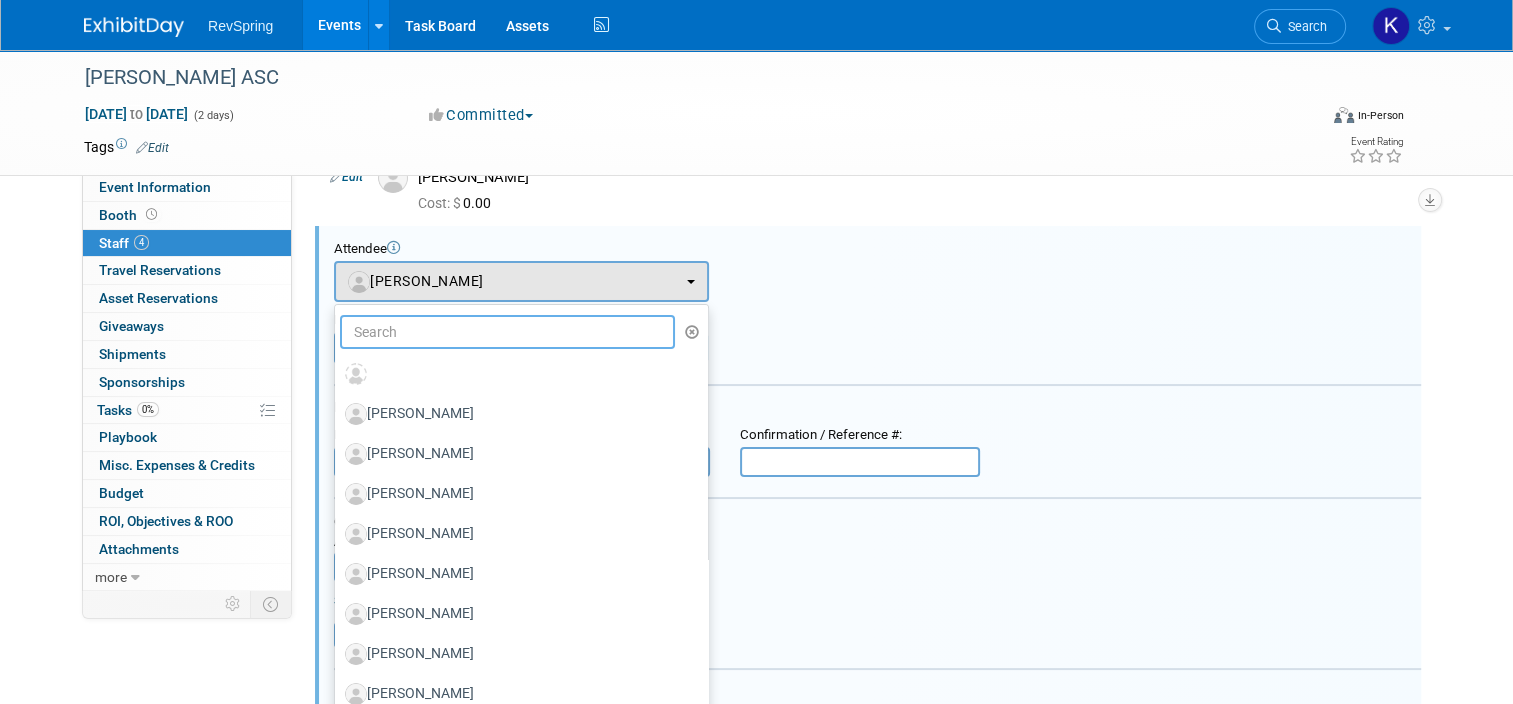 click at bounding box center (507, 332) 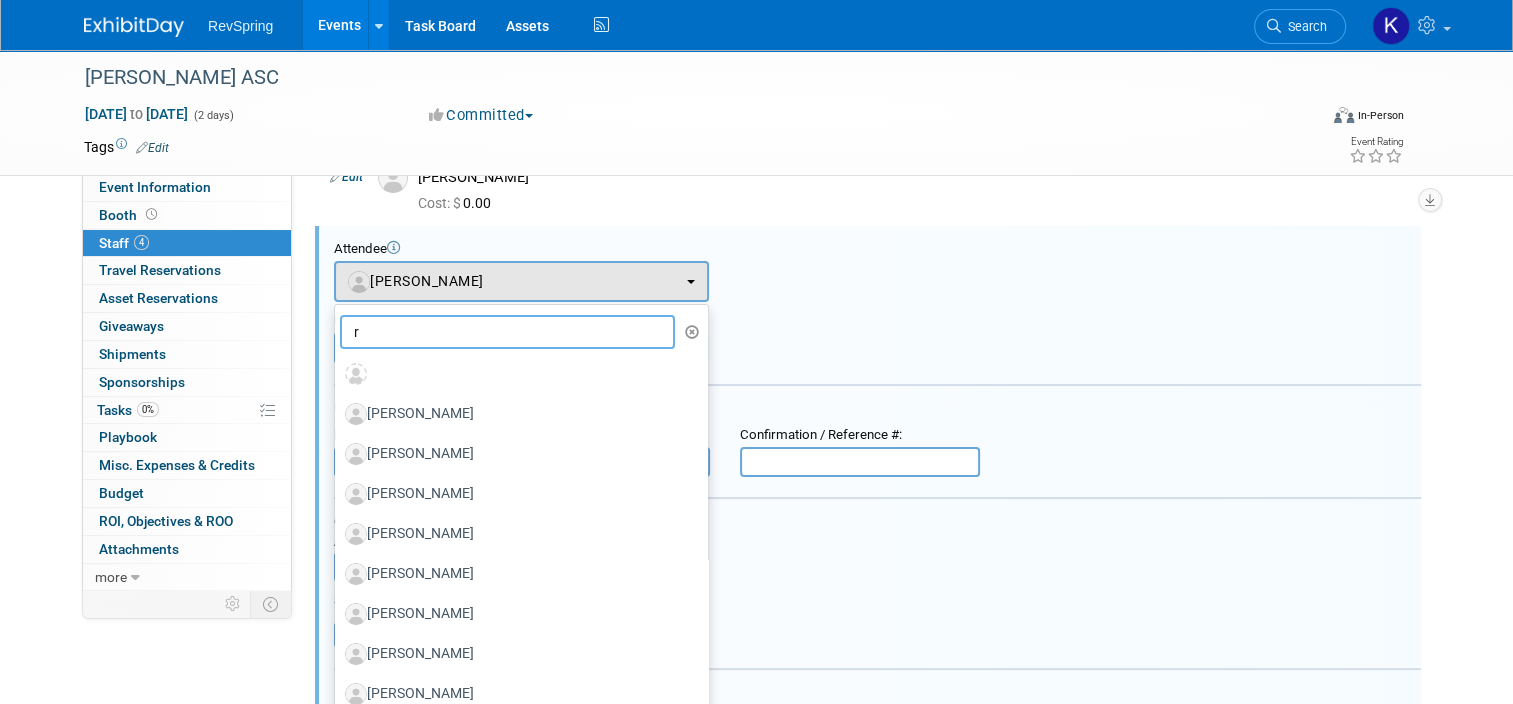 type on "ra" 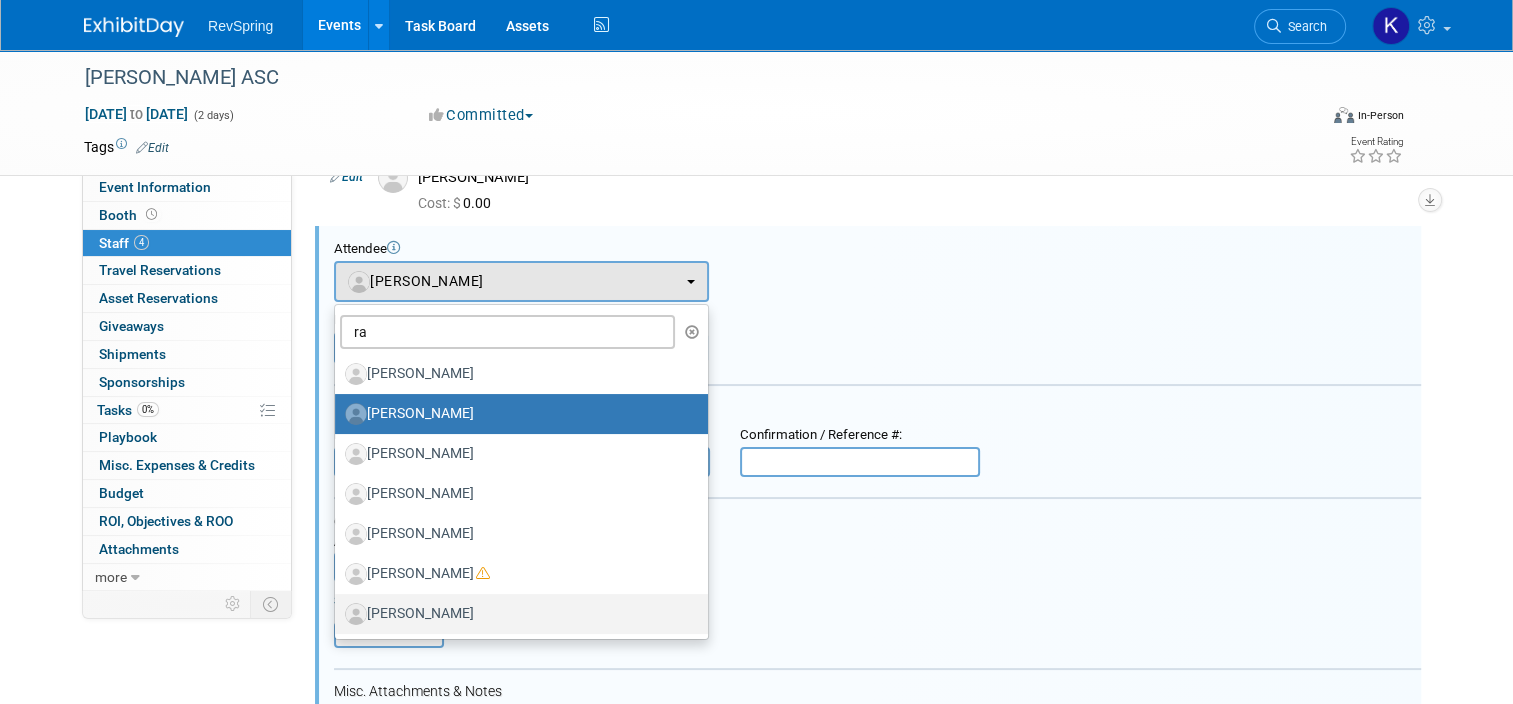 click on "Raymond Vogel" at bounding box center [516, 614] 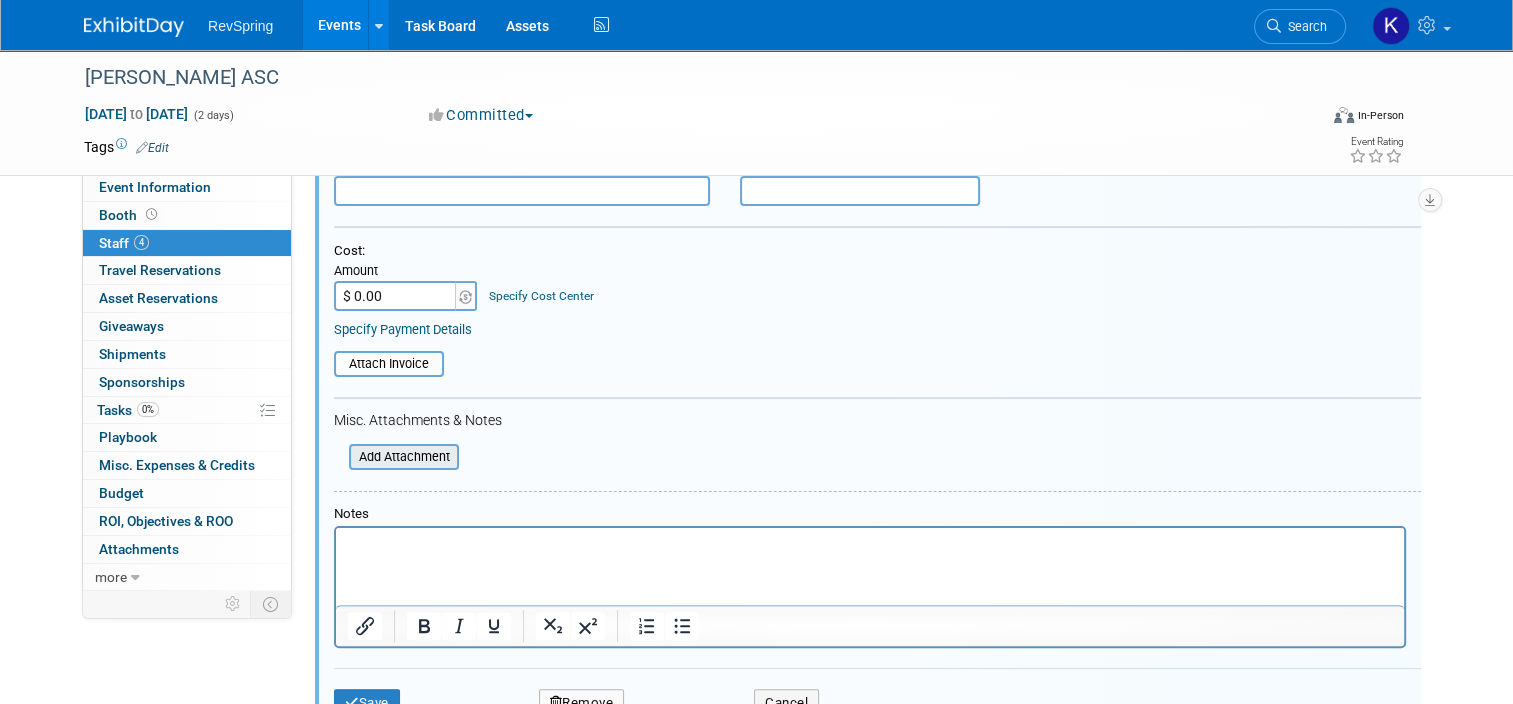 scroll, scrollTop: 375, scrollLeft: 0, axis: vertical 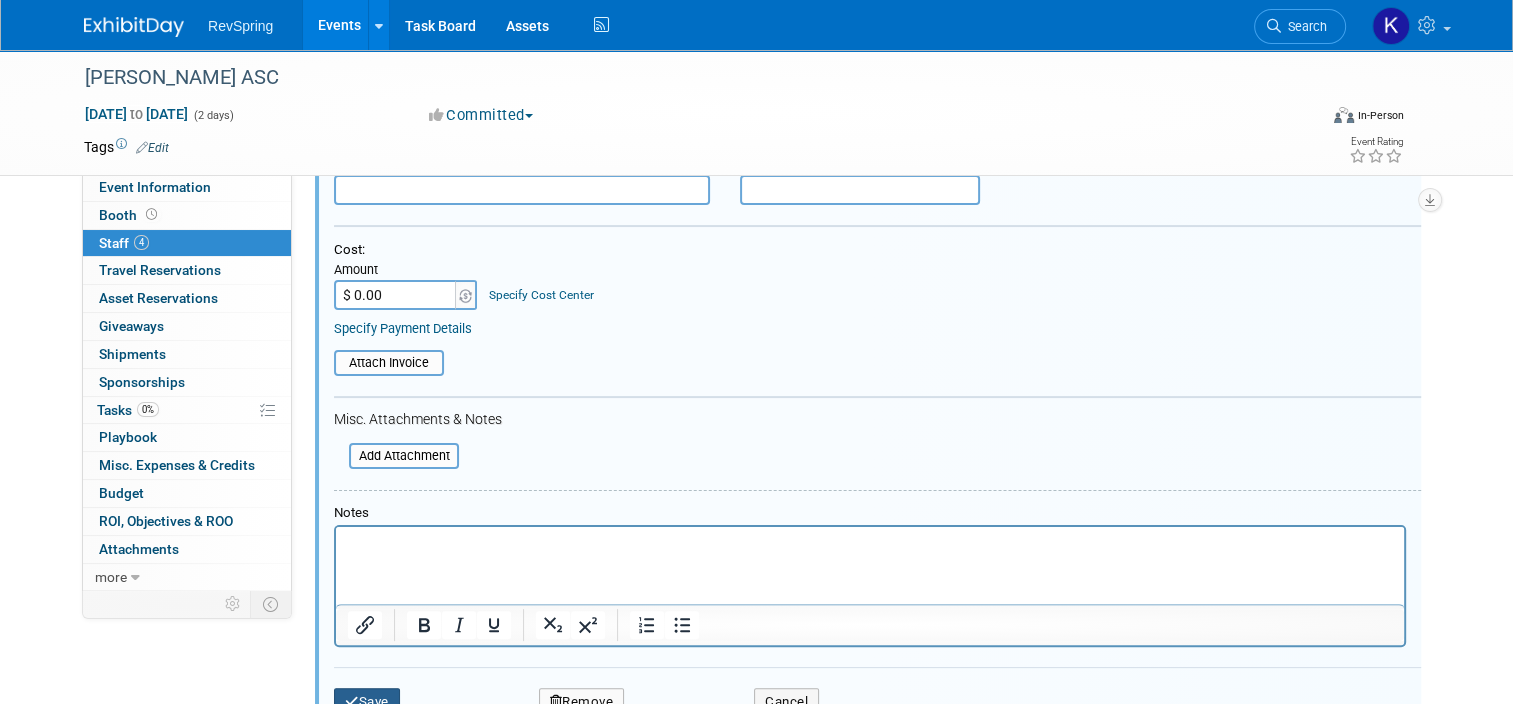click on "Save" at bounding box center [367, 702] 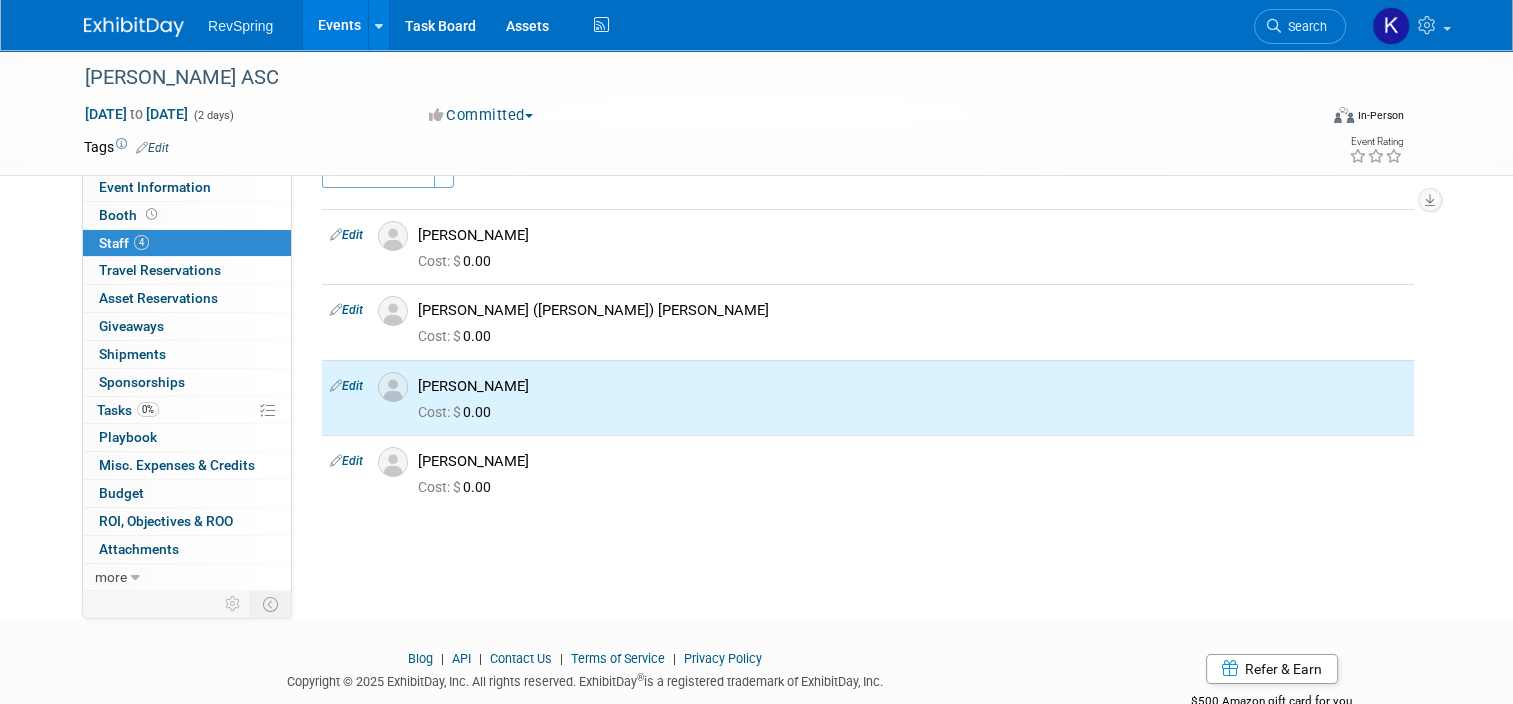 scroll, scrollTop: 44, scrollLeft: 0, axis: vertical 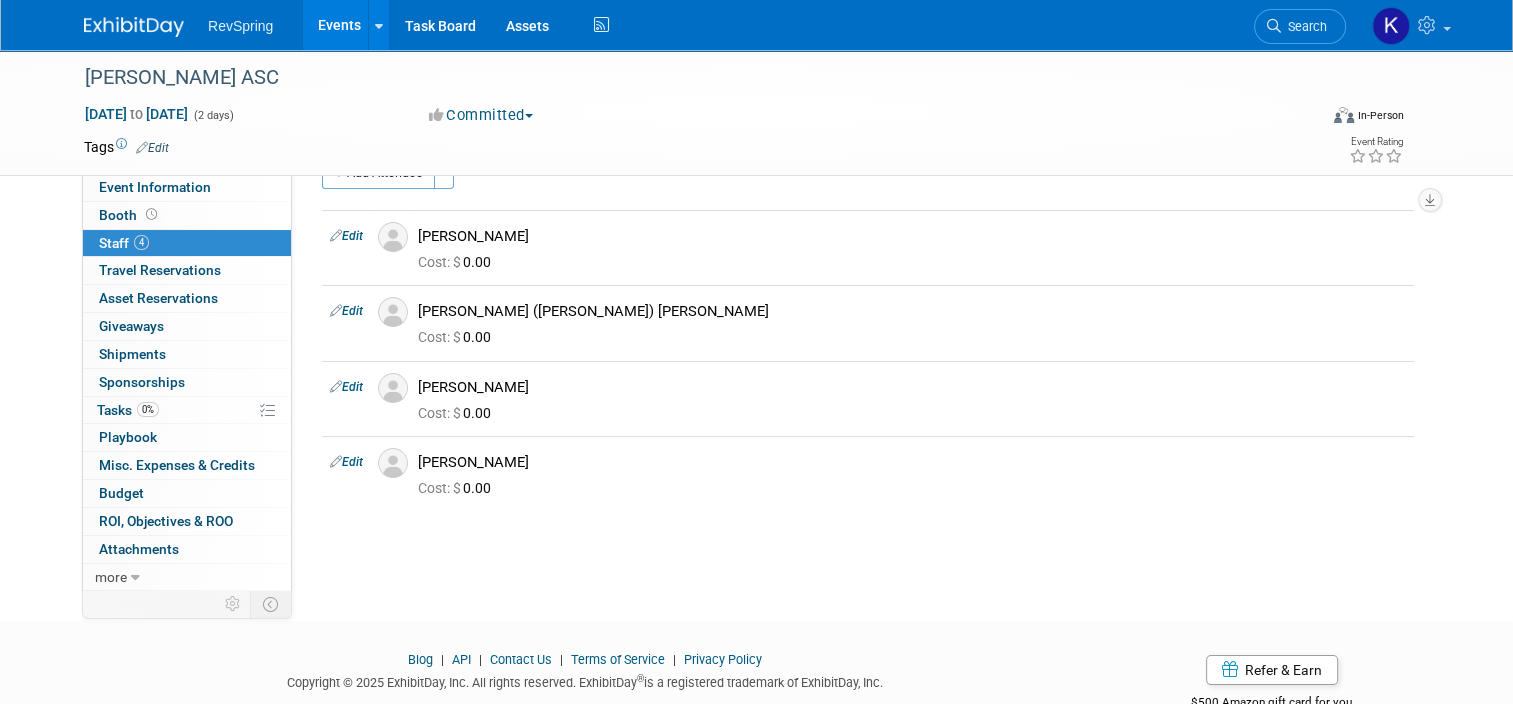 click on "Events" at bounding box center [339, 25] 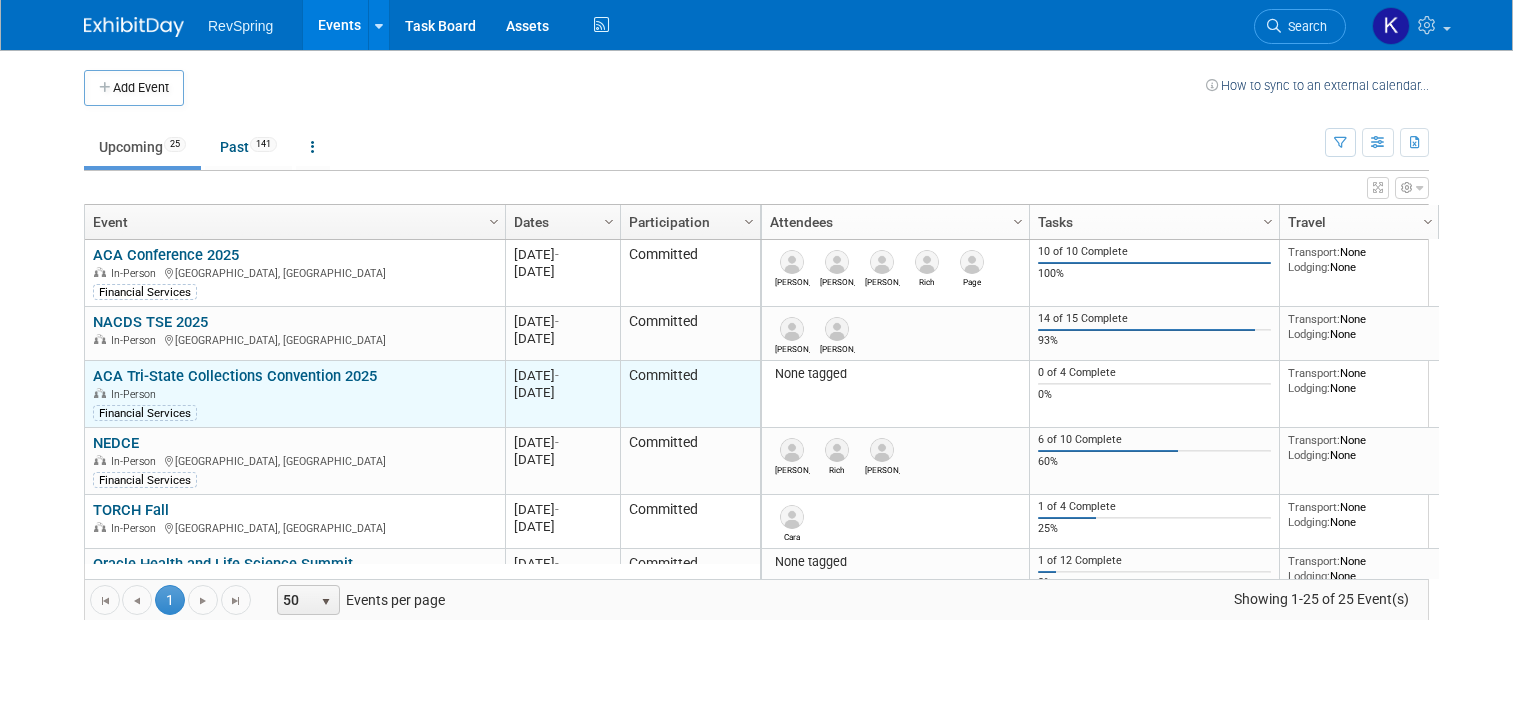 scroll, scrollTop: 0, scrollLeft: 0, axis: both 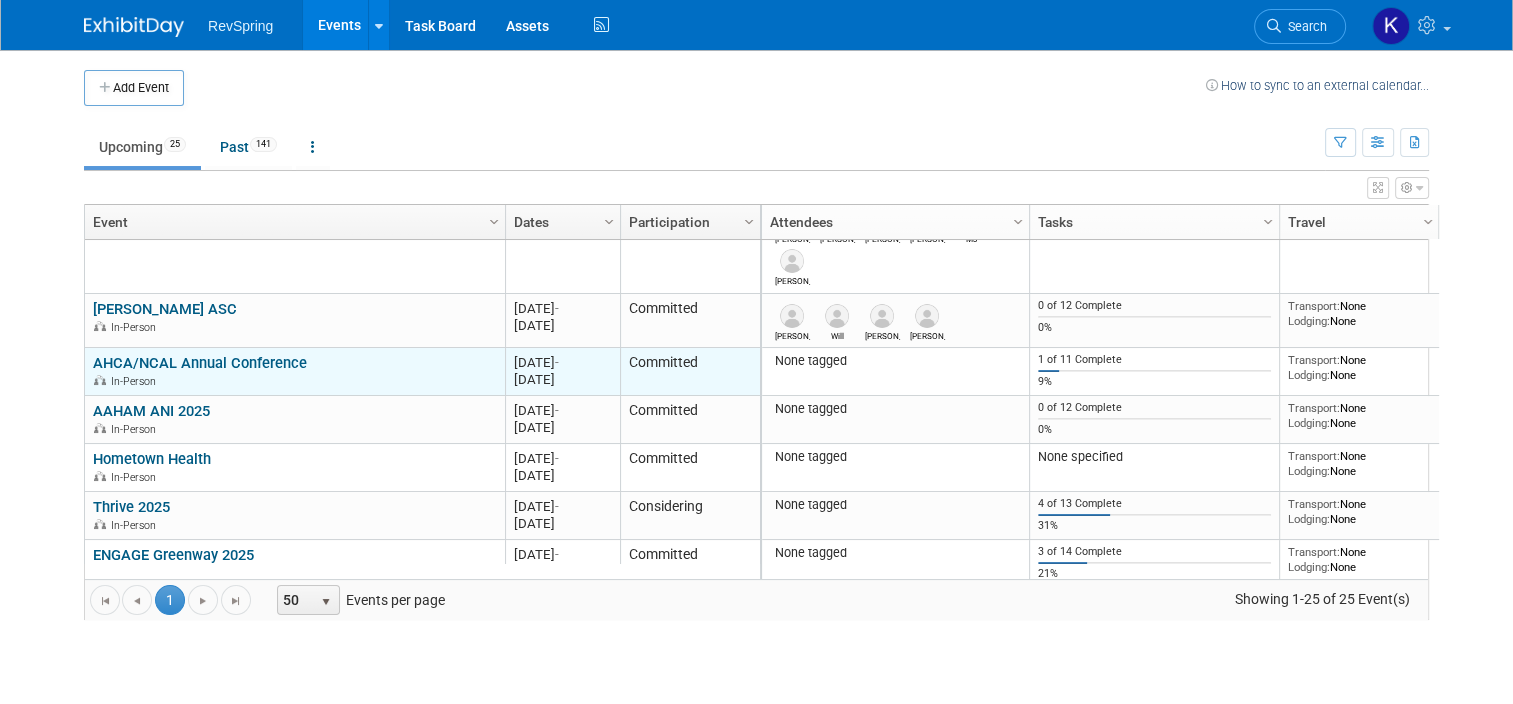 click on "In-Person" at bounding box center [294, 380] 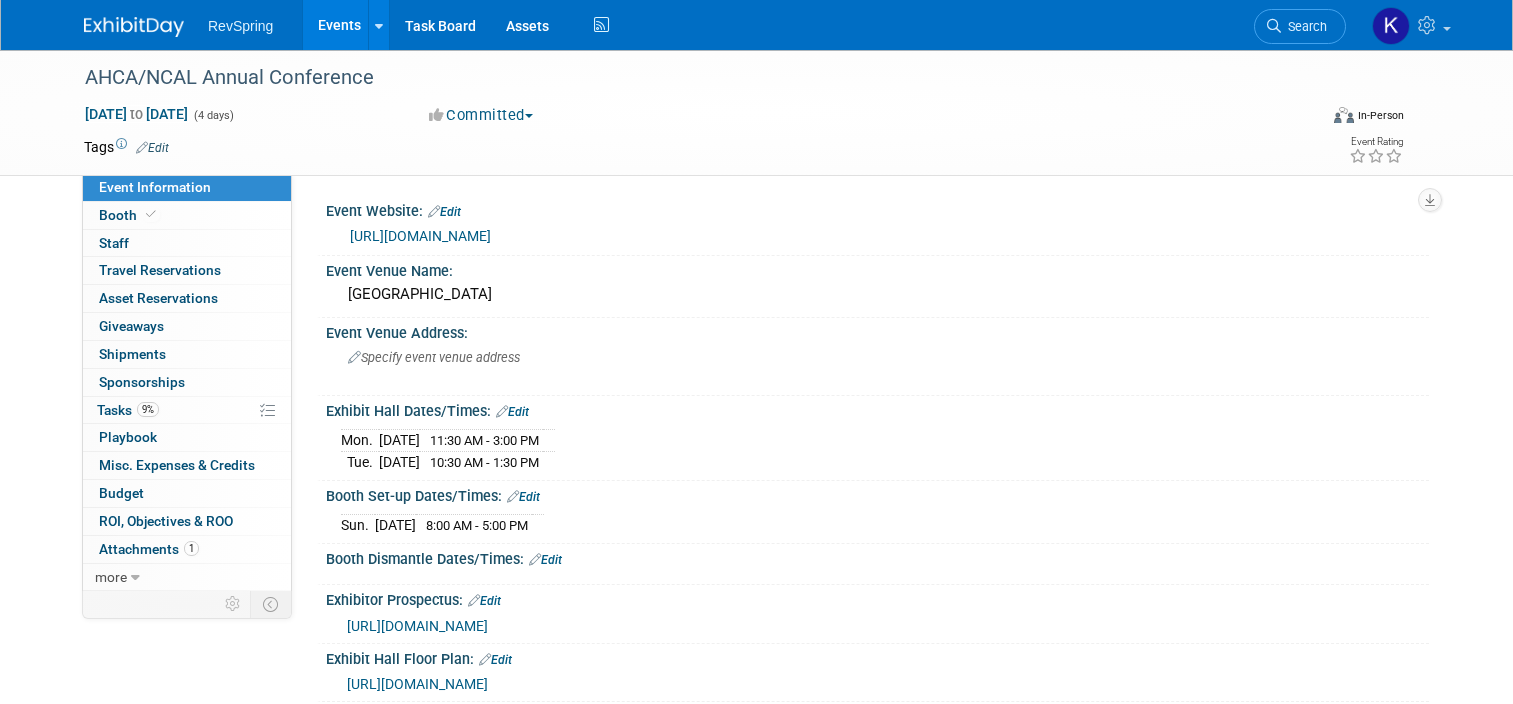 scroll, scrollTop: 0, scrollLeft: 0, axis: both 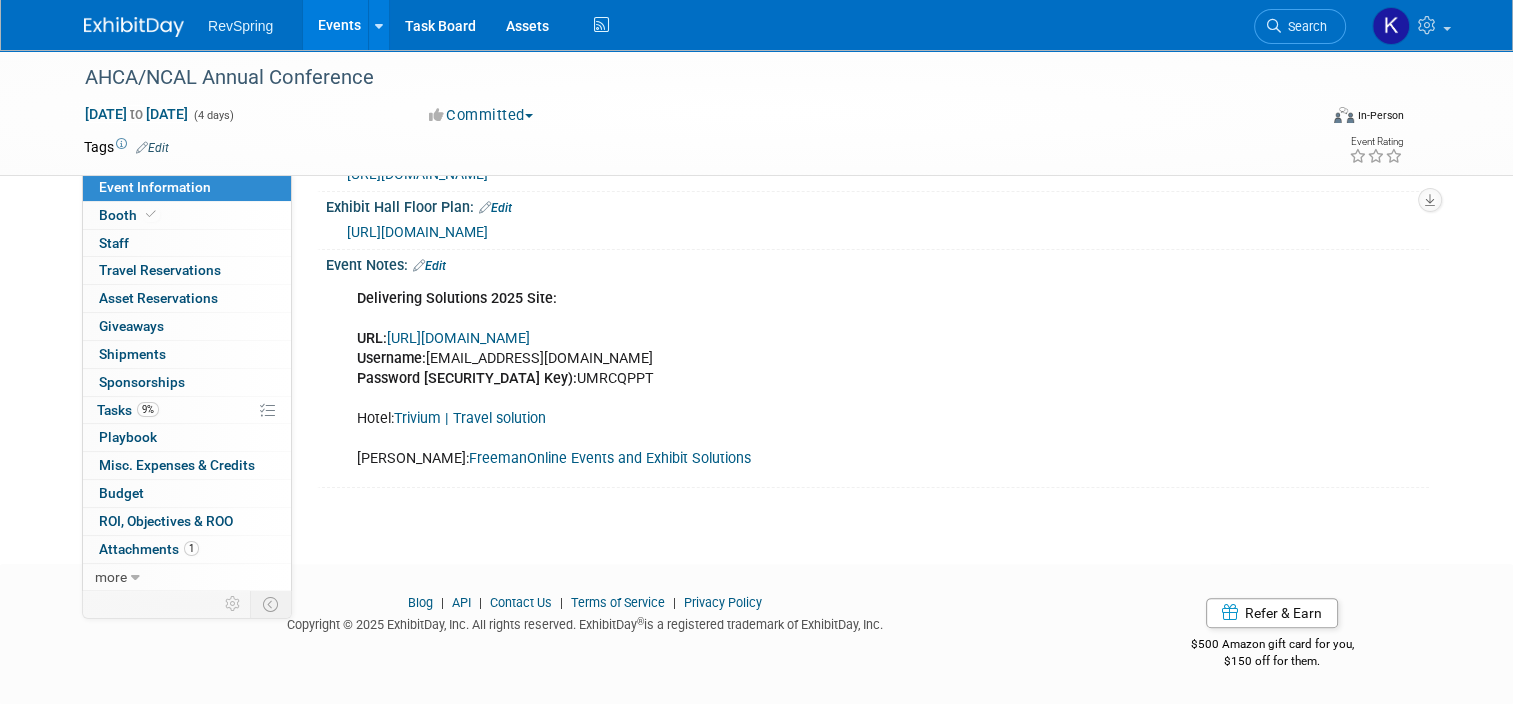 click on "https://www.conferenceharvester.com/harvester2expw/login.asp?EventKey=LLSJNNZJ" at bounding box center [458, 338] 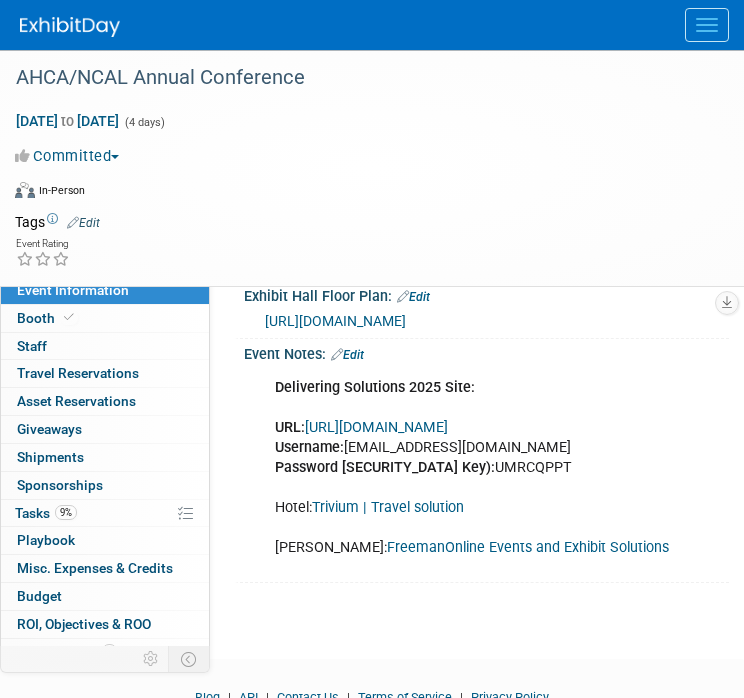 click at bounding box center [70, 27] 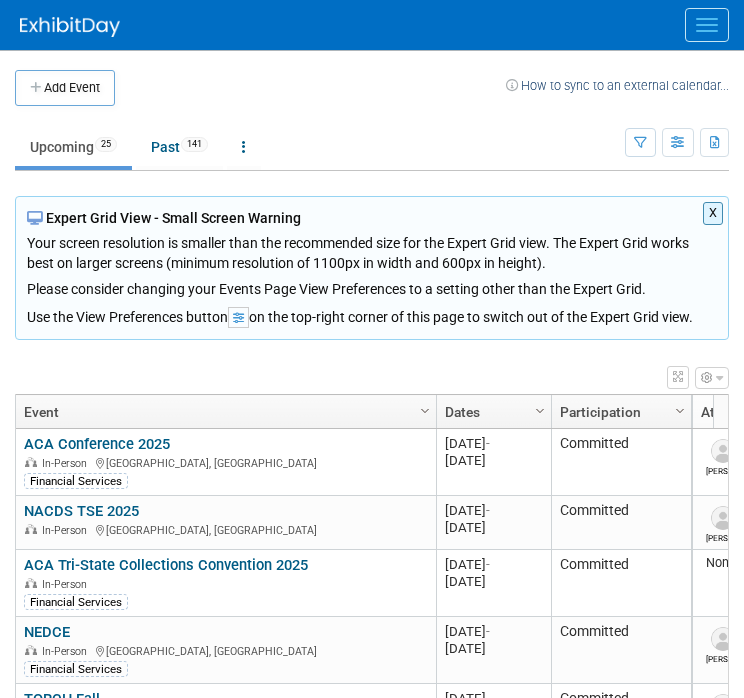 scroll, scrollTop: 0, scrollLeft: 0, axis: both 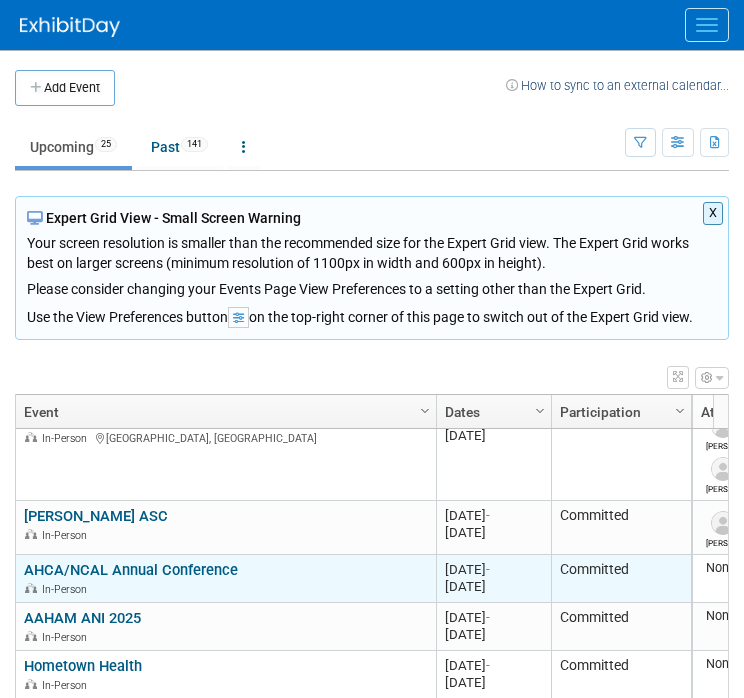 click on "AHCA/NCAL Annual Conference" at bounding box center (131, 570) 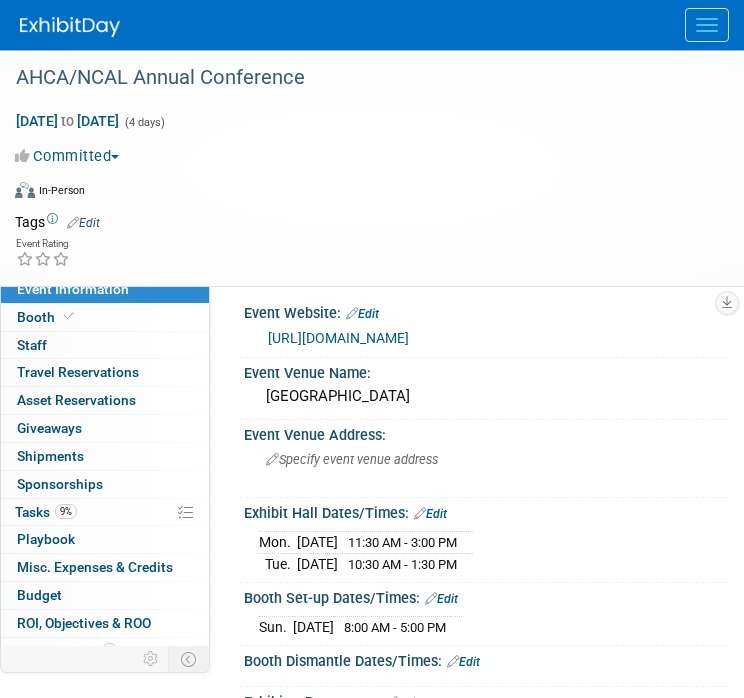 scroll, scrollTop: 0, scrollLeft: 0, axis: both 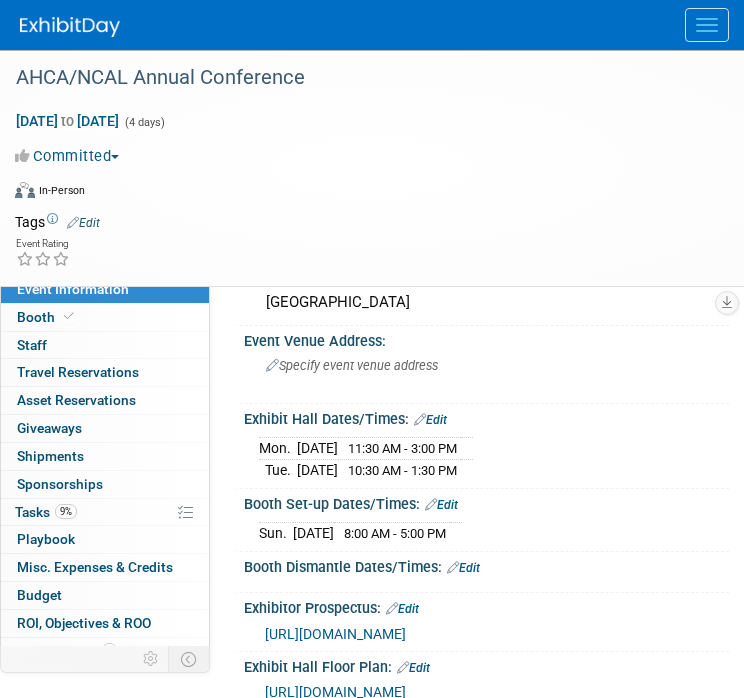 click on "Edit" at bounding box center (441, 505) 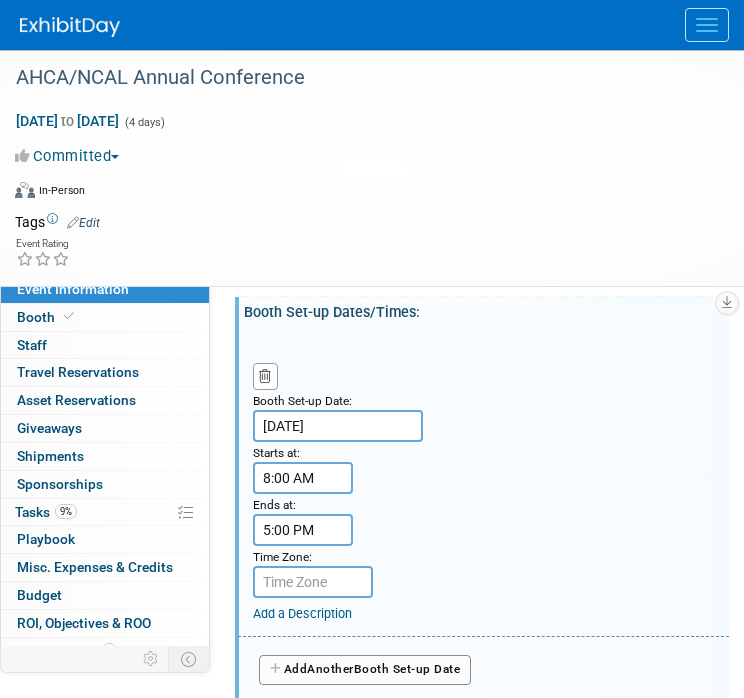 scroll, scrollTop: 538, scrollLeft: 0, axis: vertical 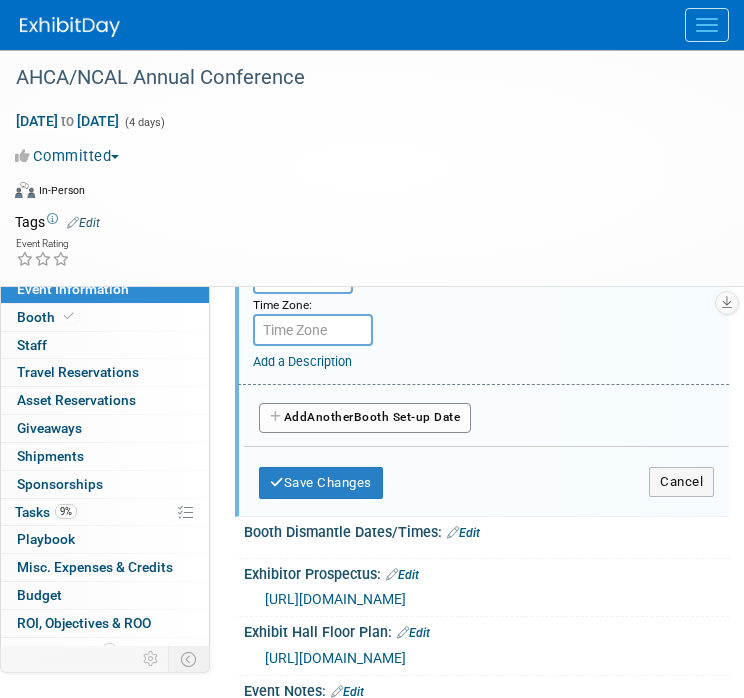 click on "Another" at bounding box center [330, 417] 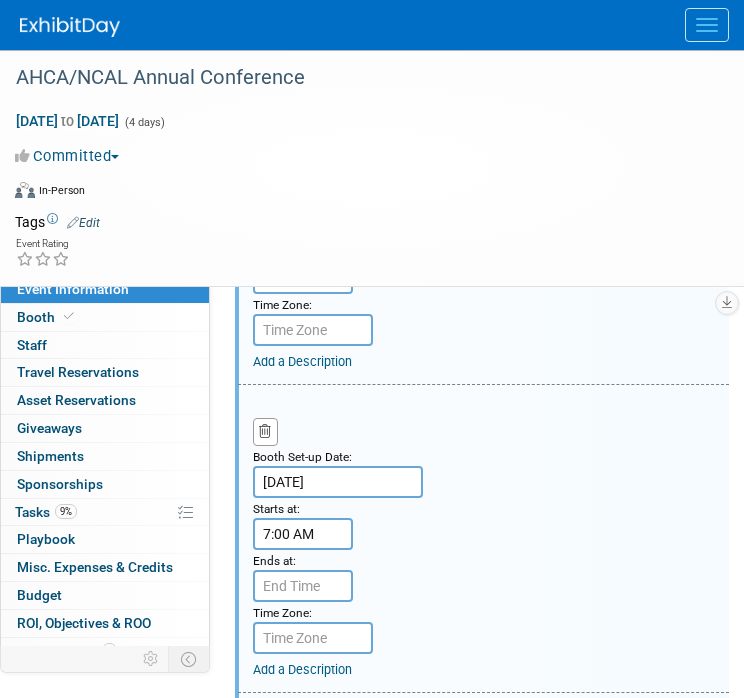 click on "7:00 AM" at bounding box center (303, 534) 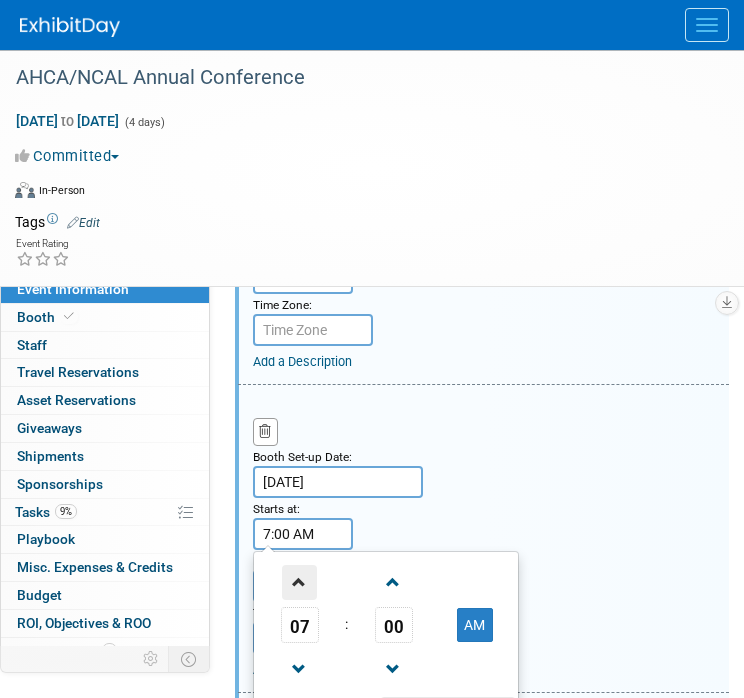 click at bounding box center (299, 582) 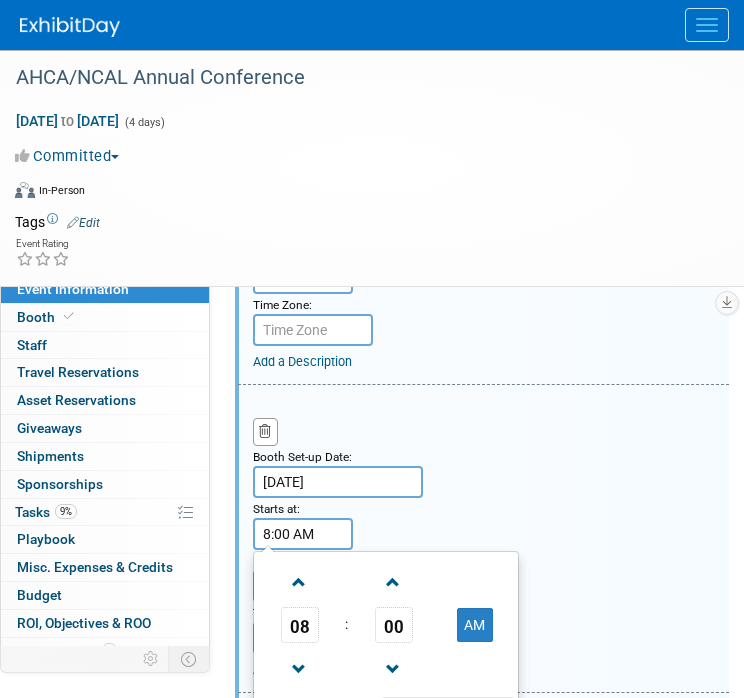 scroll, scrollTop: 695, scrollLeft: 0, axis: vertical 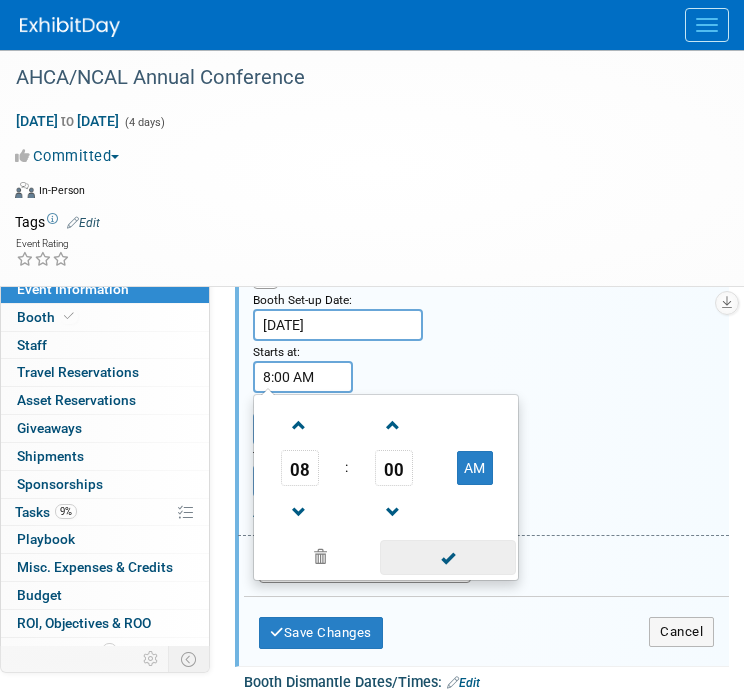 click at bounding box center (447, 557) 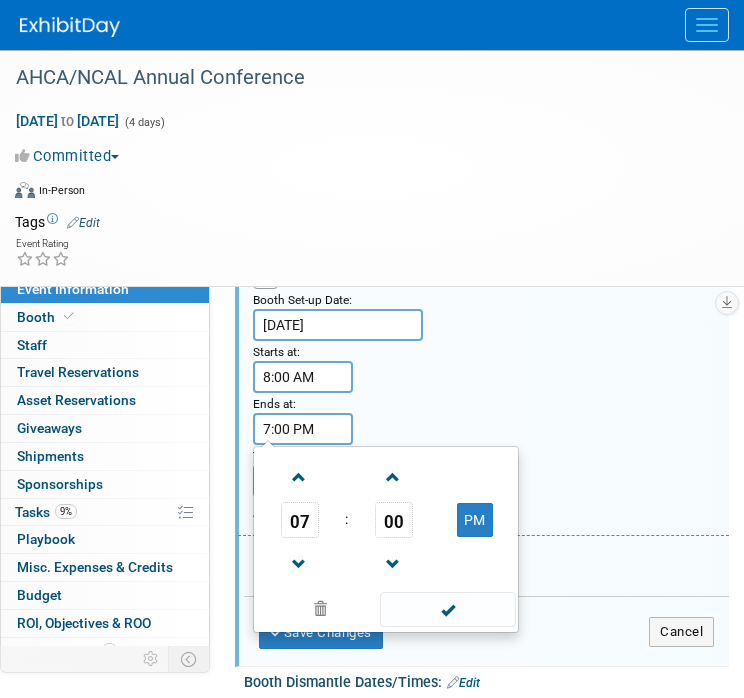 click on "7:00 PM" at bounding box center [303, 429] 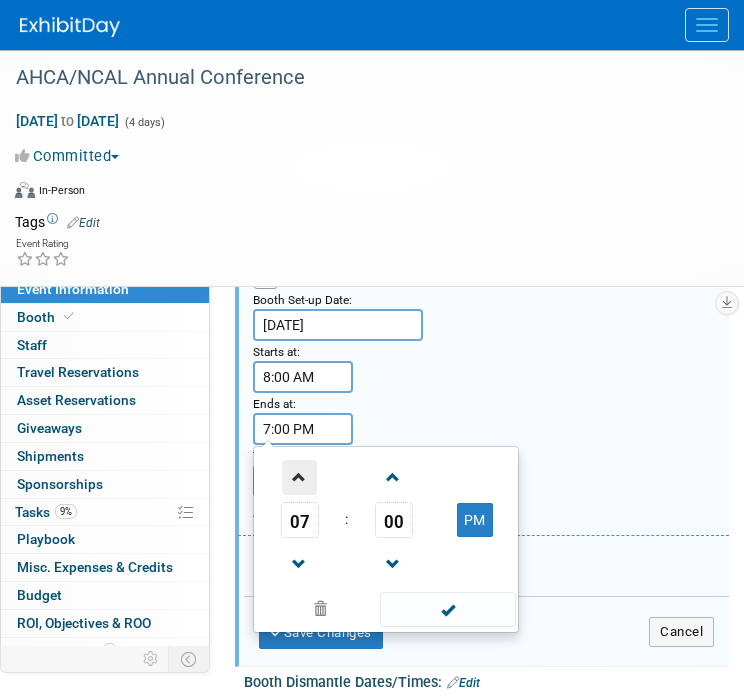 click at bounding box center [299, 477] 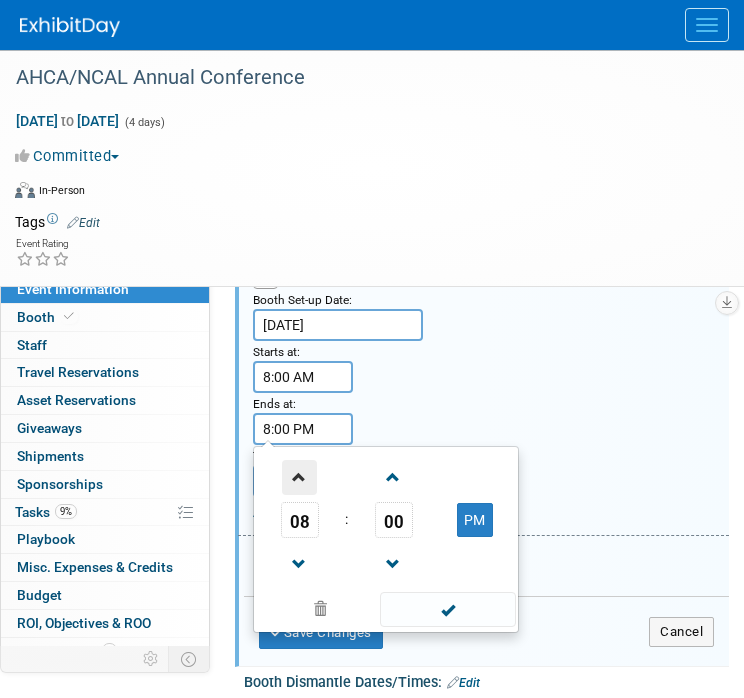 click at bounding box center (299, 477) 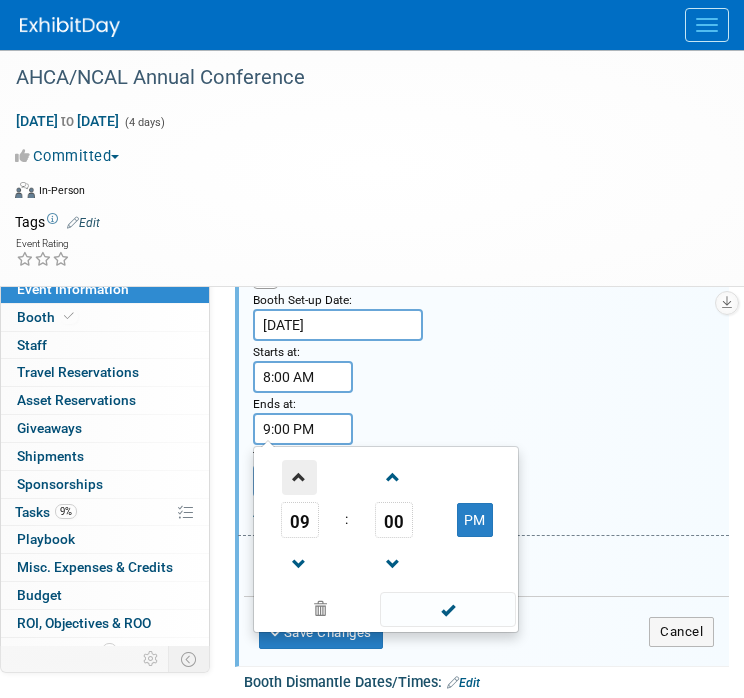 click at bounding box center (299, 477) 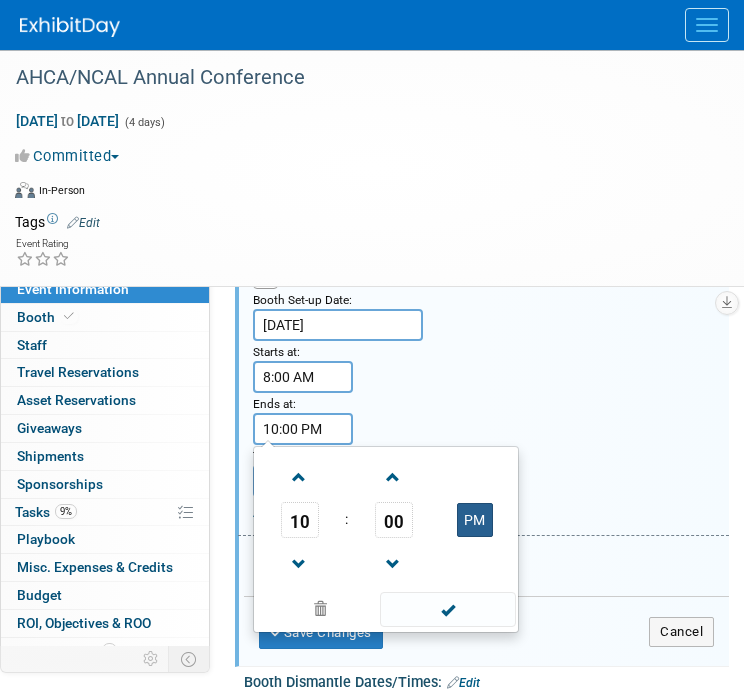 click on "PM" at bounding box center [475, 520] 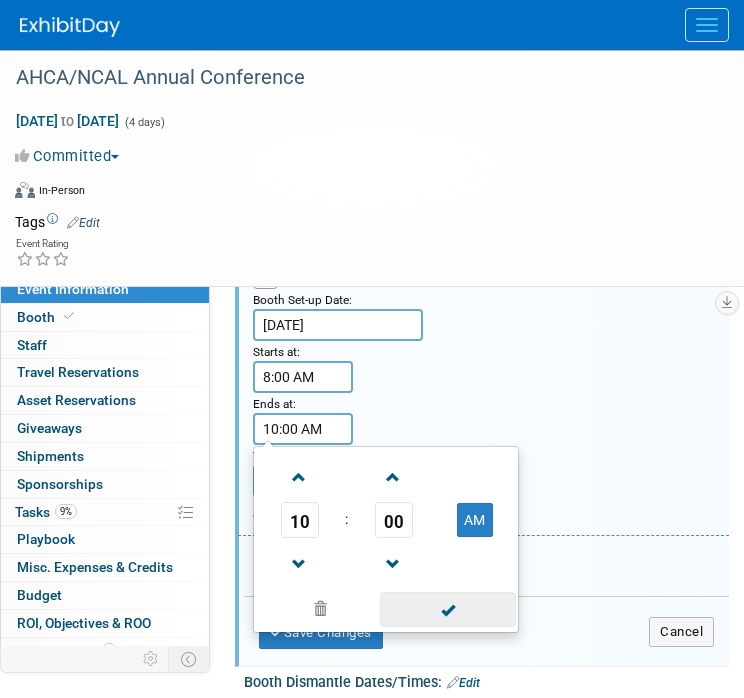 click at bounding box center (447, 609) 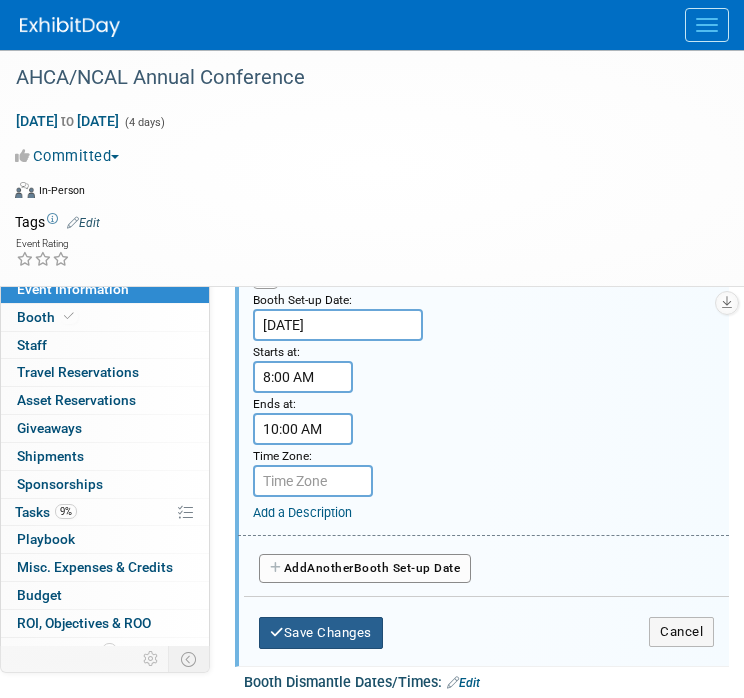 click on "Save Changes" at bounding box center (321, 633) 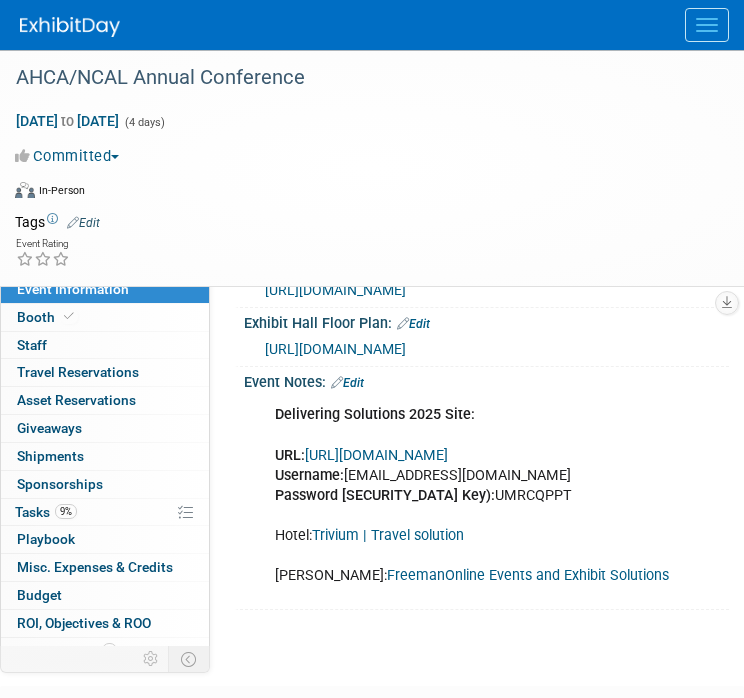 scroll, scrollTop: 283, scrollLeft: 0, axis: vertical 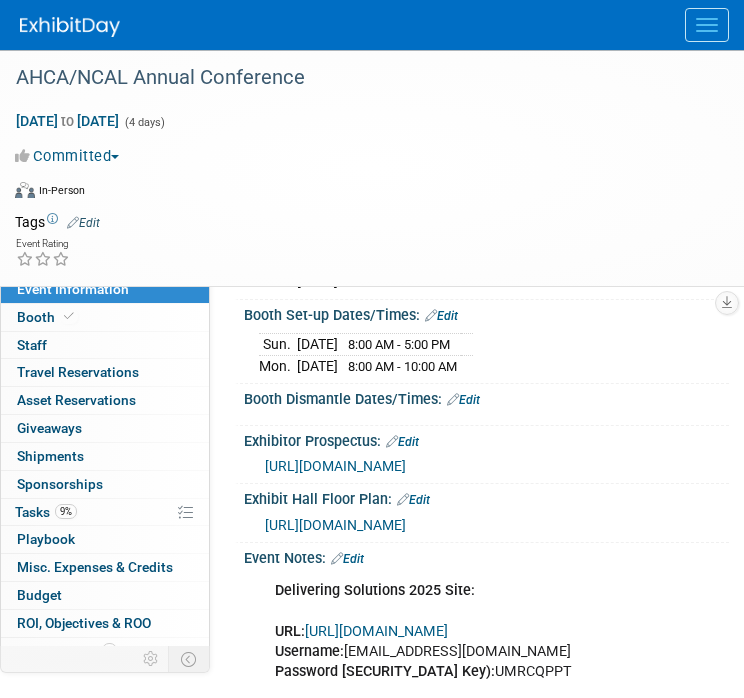 click on "Edit" at bounding box center [463, 400] 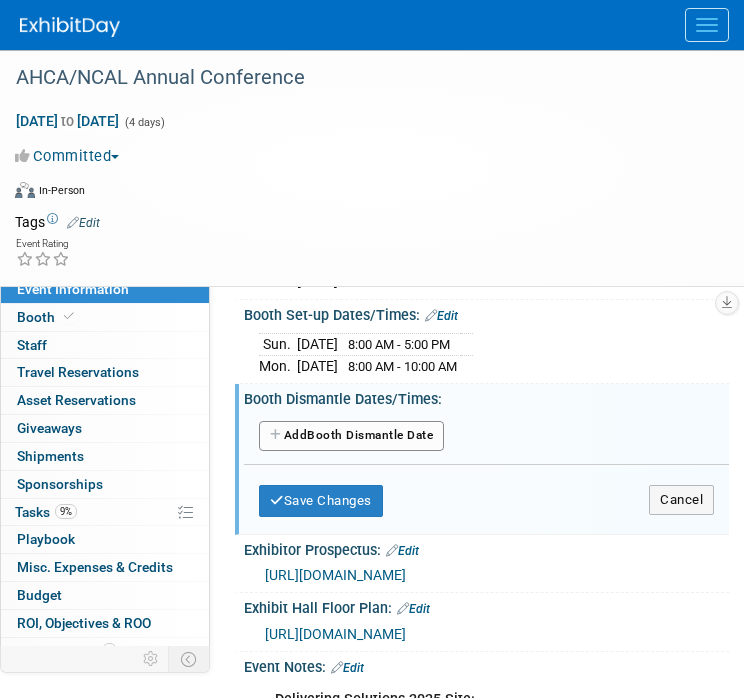 click on "Add  Another  Booth Dismantle Date" at bounding box center (351, 436) 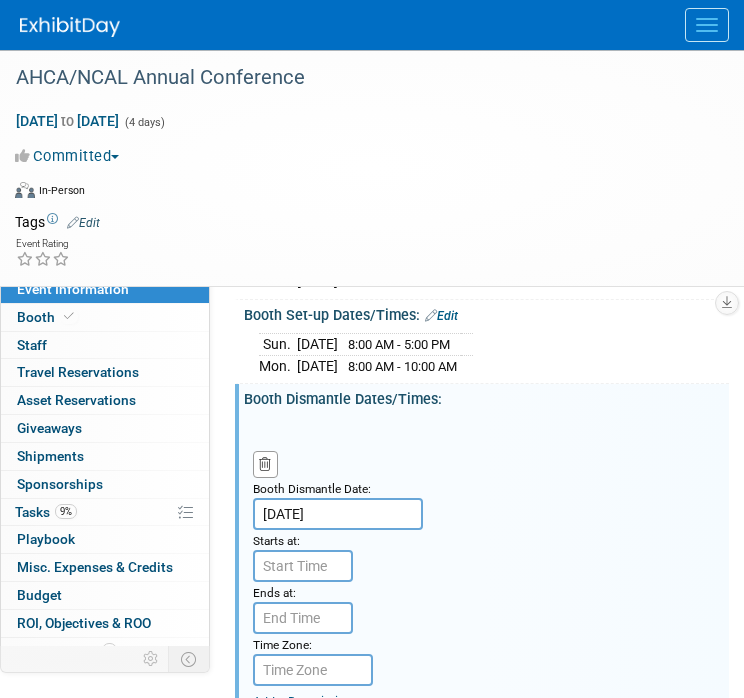 click on "[DATE]" at bounding box center [338, 514] 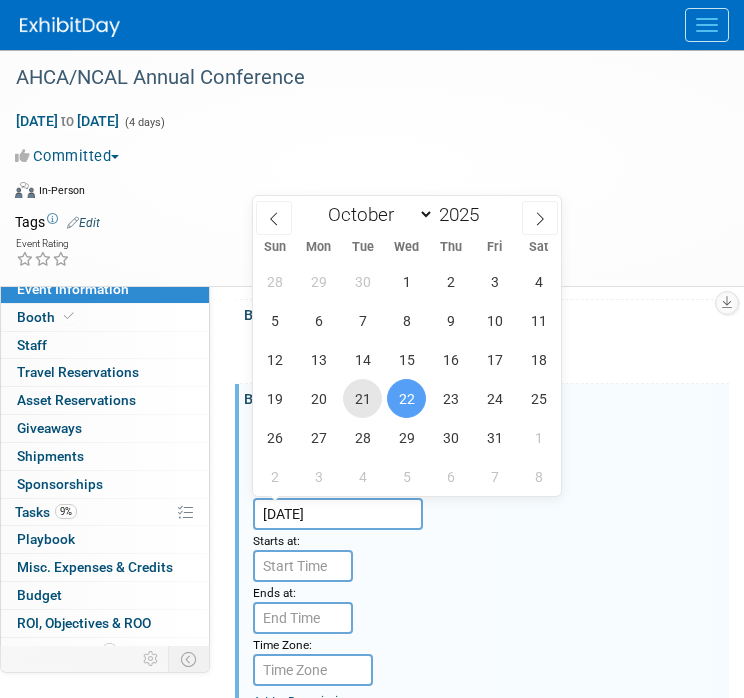 click on "21" at bounding box center [362, 398] 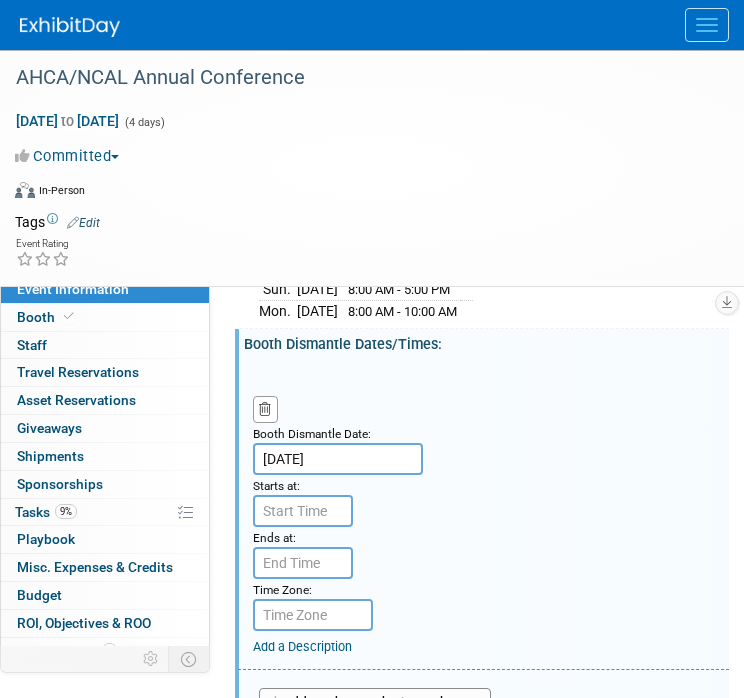 scroll, scrollTop: 341, scrollLeft: 0, axis: vertical 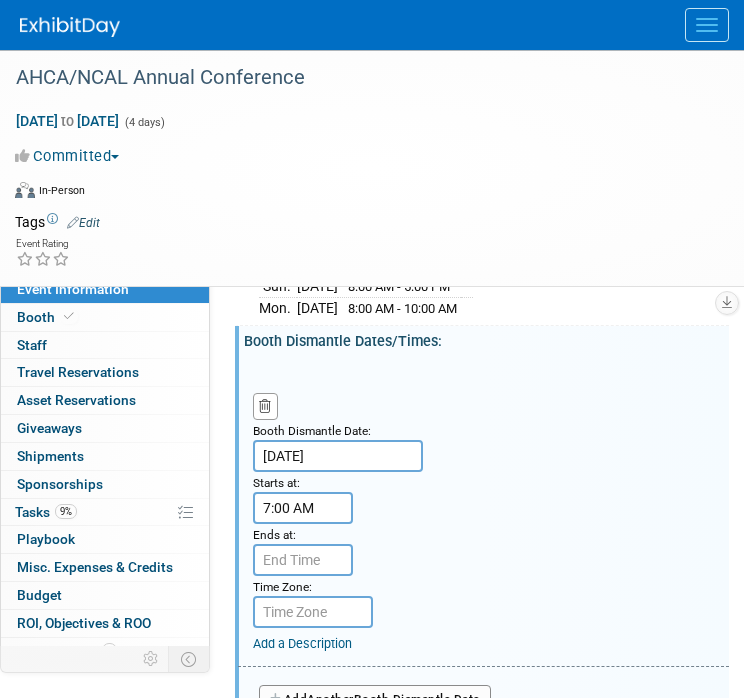 click on "7:00 AM" at bounding box center (303, 508) 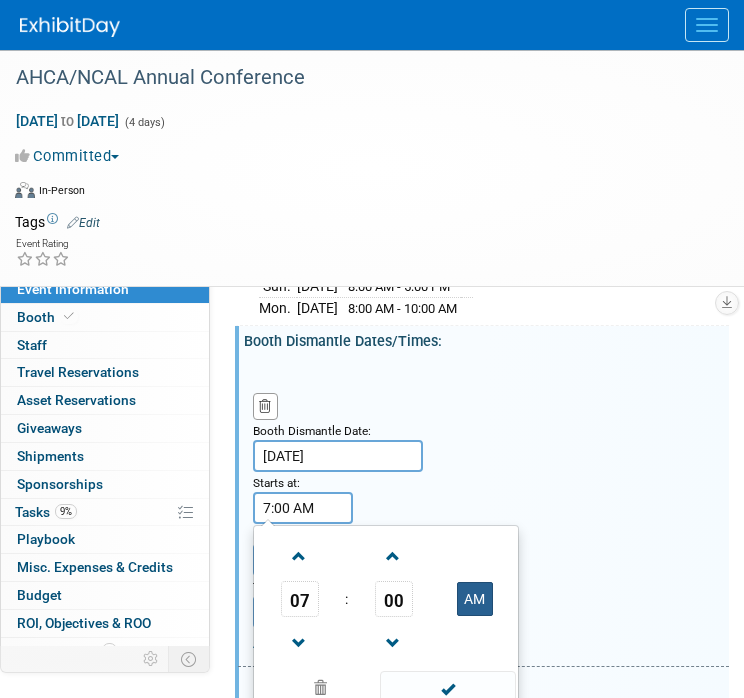 click on "AM" at bounding box center [475, 599] 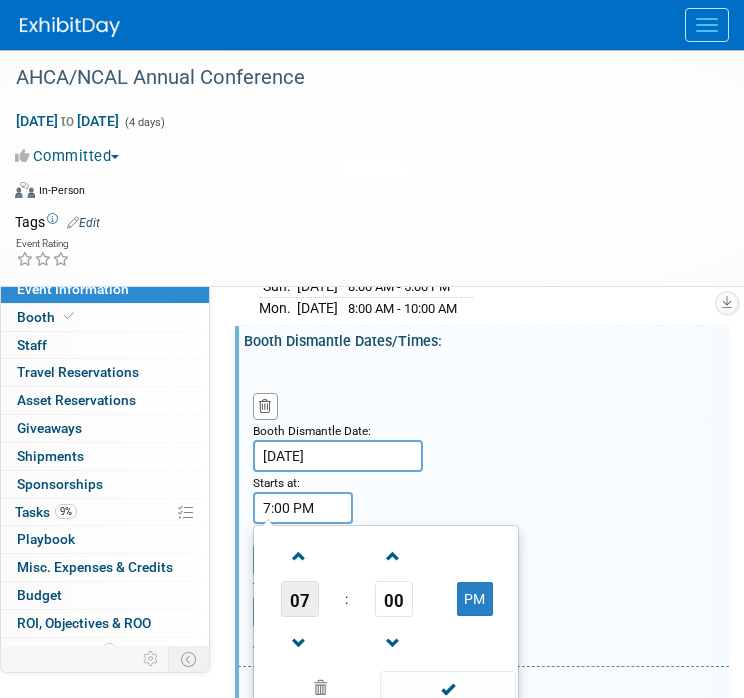 click on "07" at bounding box center [300, 599] 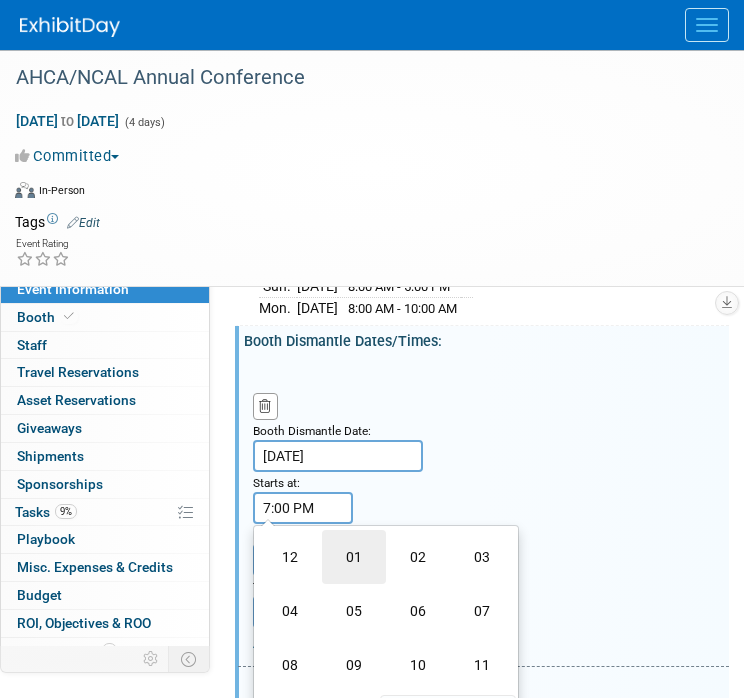 click on "01" at bounding box center (354, 557) 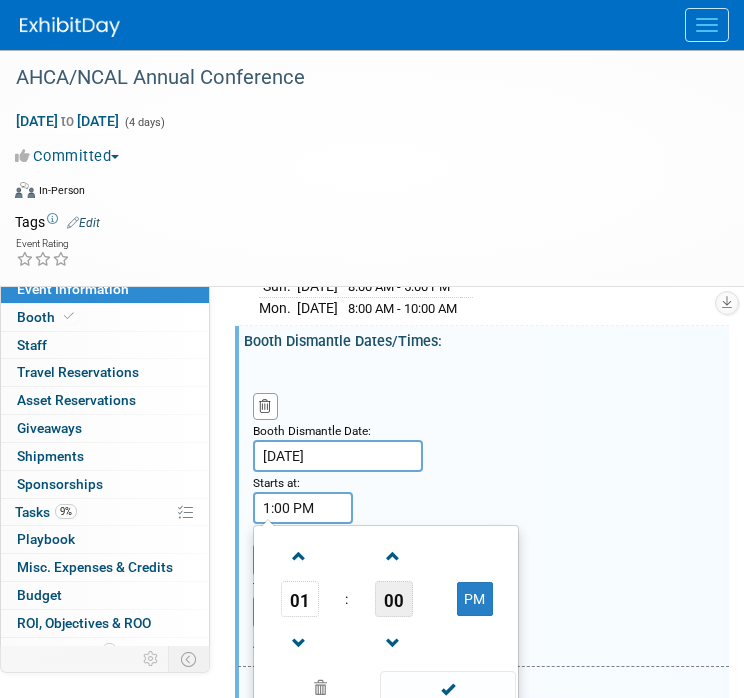 click on "00" at bounding box center [394, 599] 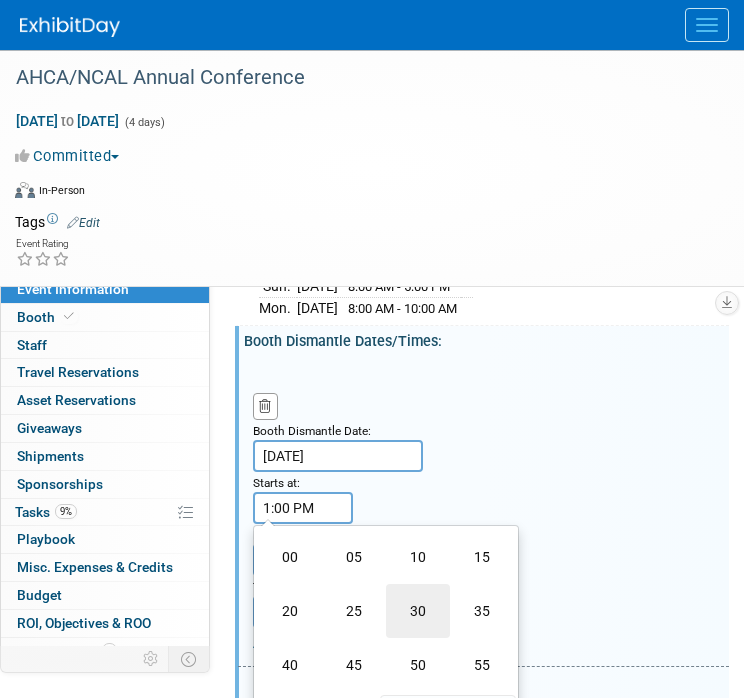 click on "30" at bounding box center (418, 611) 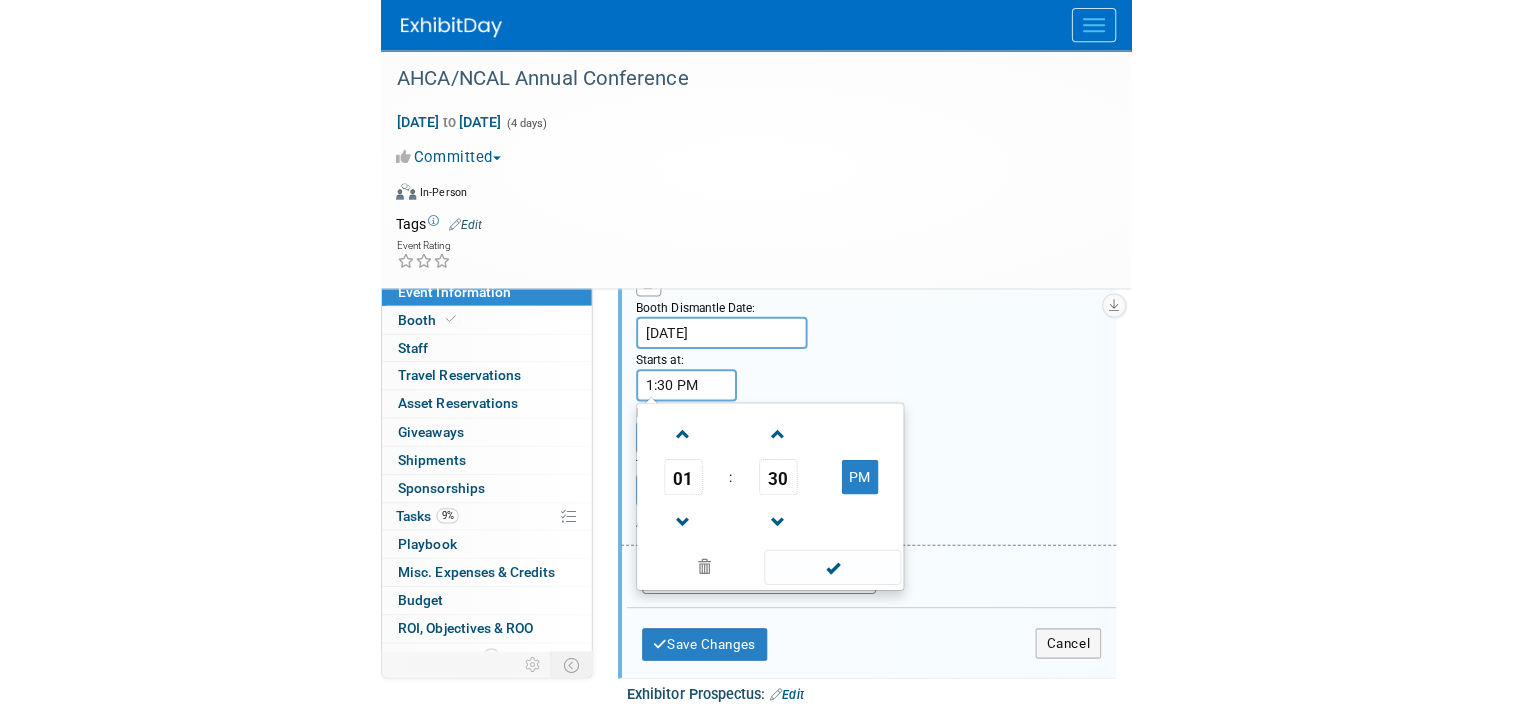 scroll, scrollTop: 468, scrollLeft: 0, axis: vertical 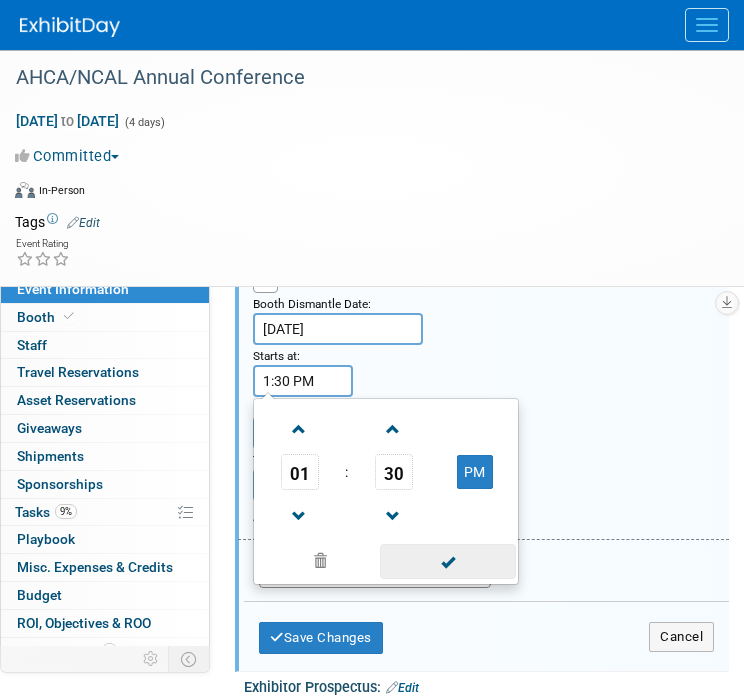 click at bounding box center (447, 561) 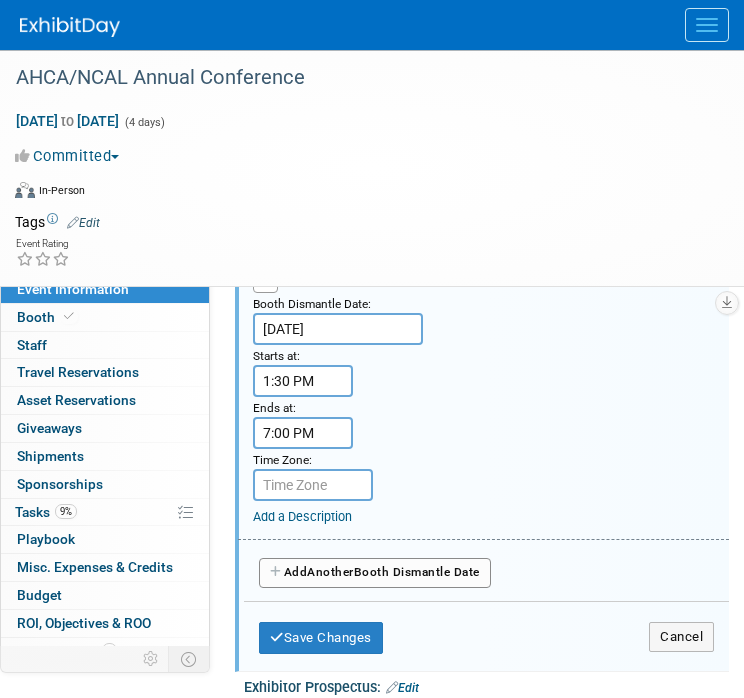 click on "7:00 PM" at bounding box center (303, 433) 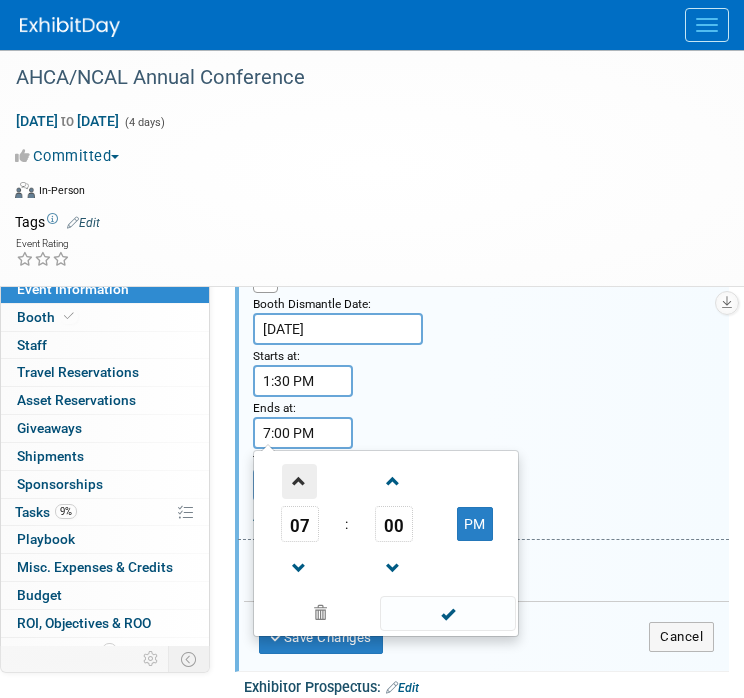 click at bounding box center [299, 481] 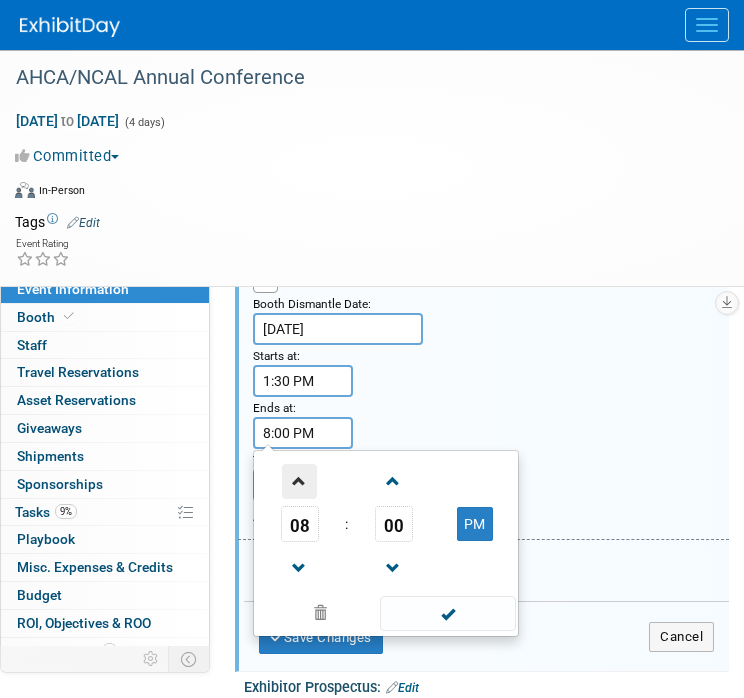 click at bounding box center (299, 481) 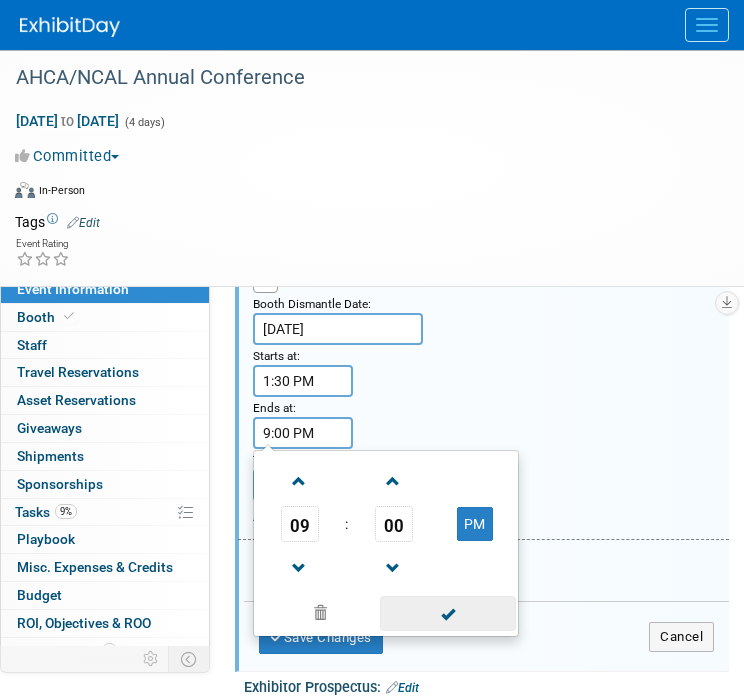 click at bounding box center (447, 613) 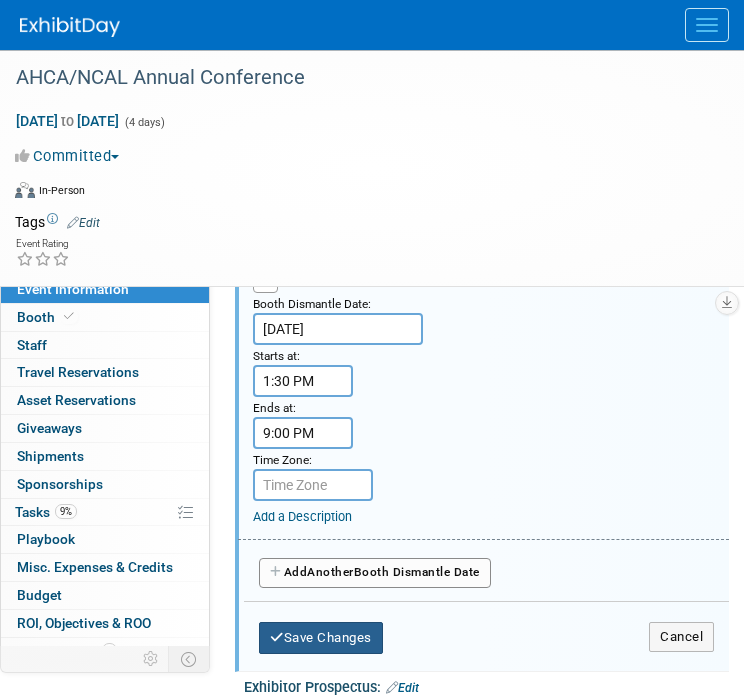 click on "Save Changes" at bounding box center [321, 638] 